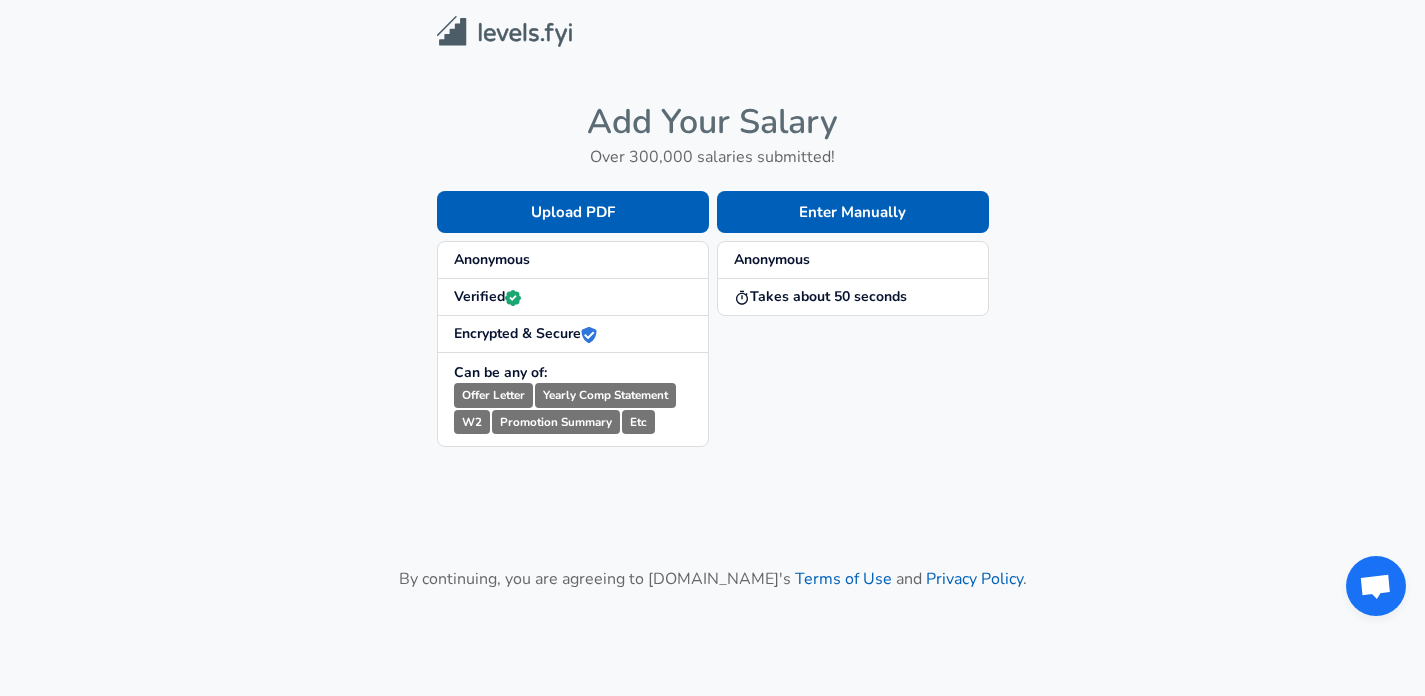 scroll, scrollTop: 0, scrollLeft: 0, axis: both 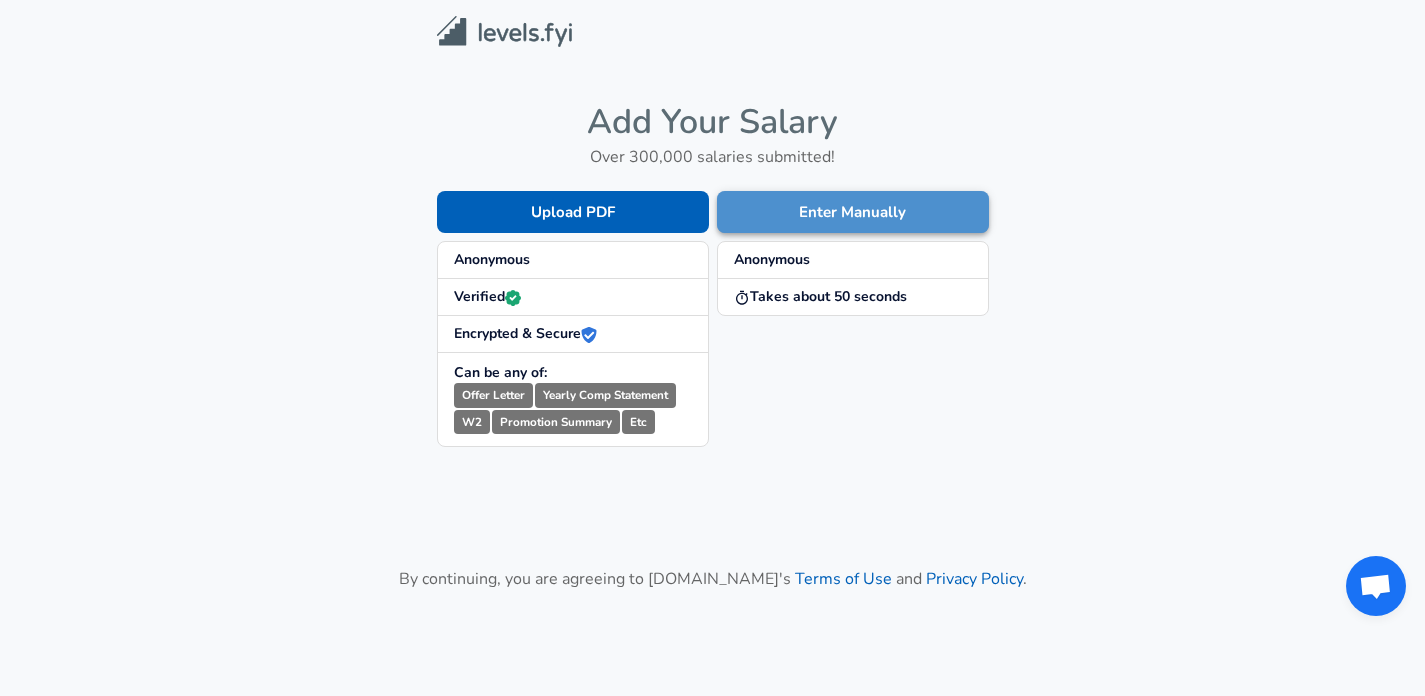 click on "Enter Manually" at bounding box center (853, 212) 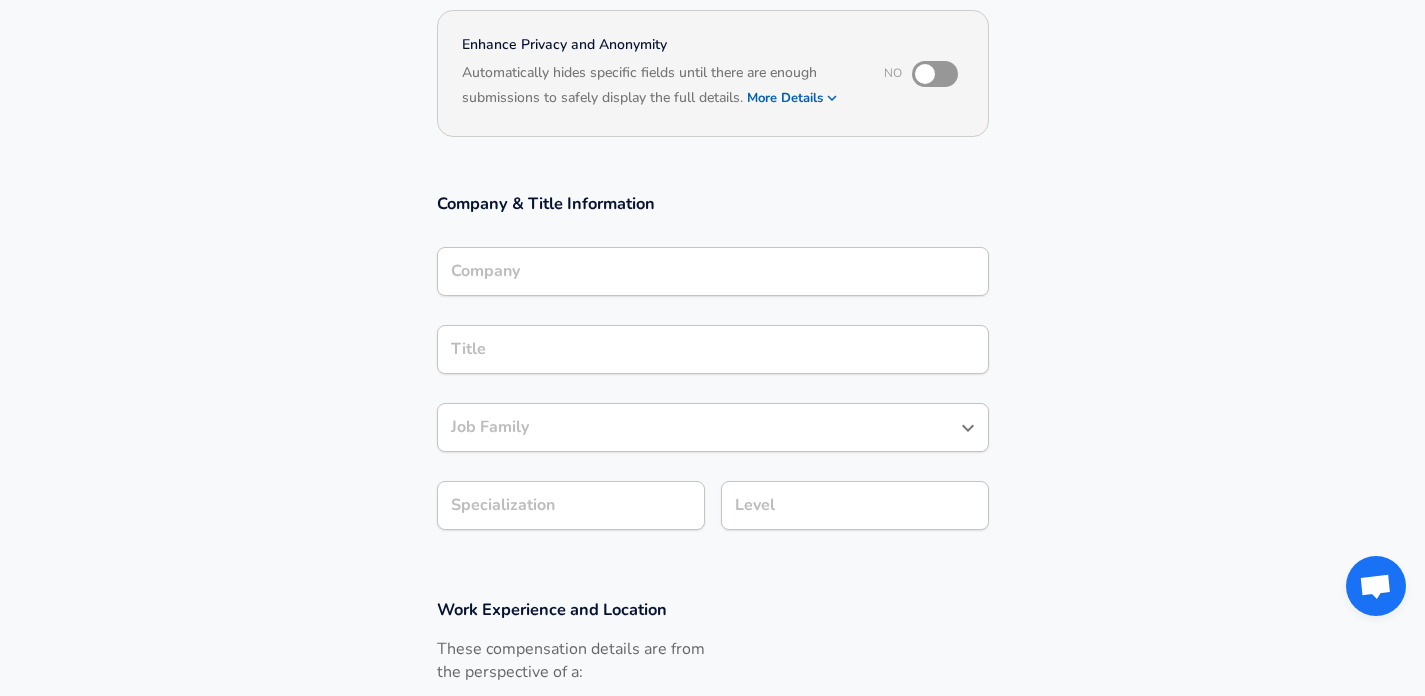 click on "Company Company" at bounding box center [713, 270] 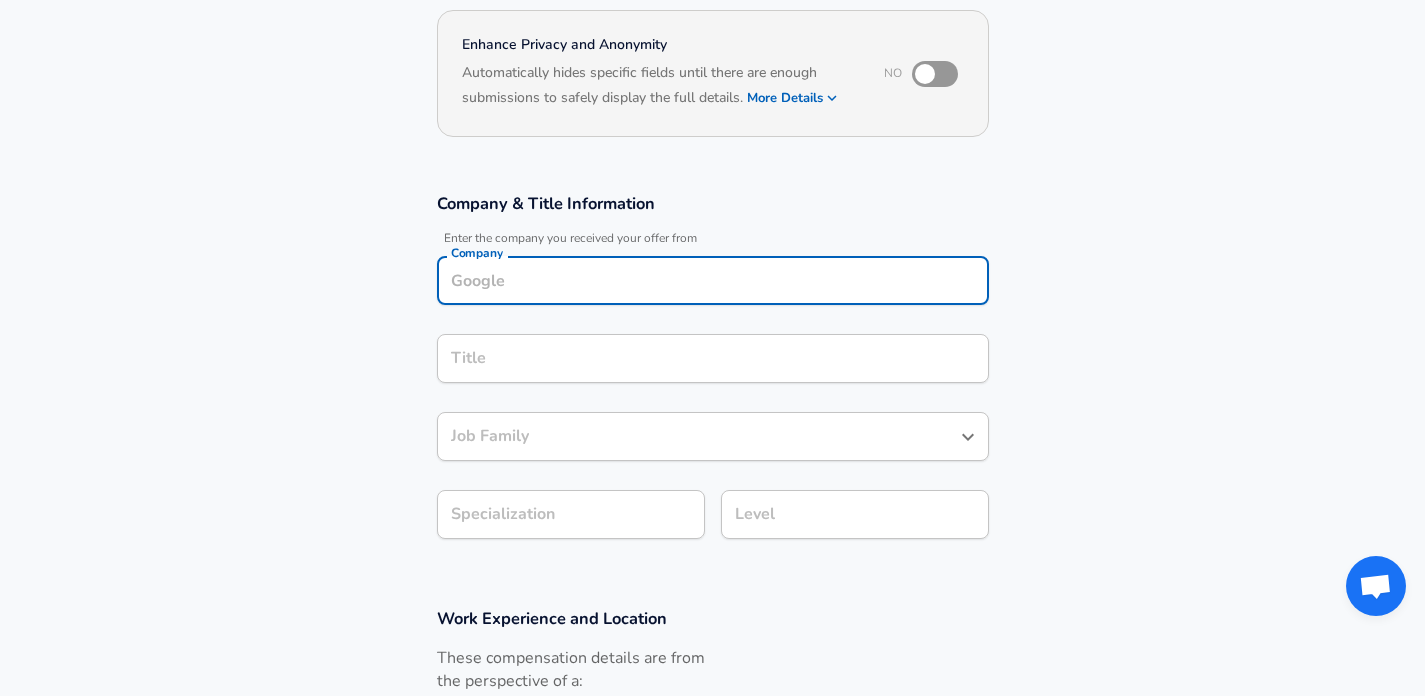 scroll, scrollTop: 207, scrollLeft: 0, axis: vertical 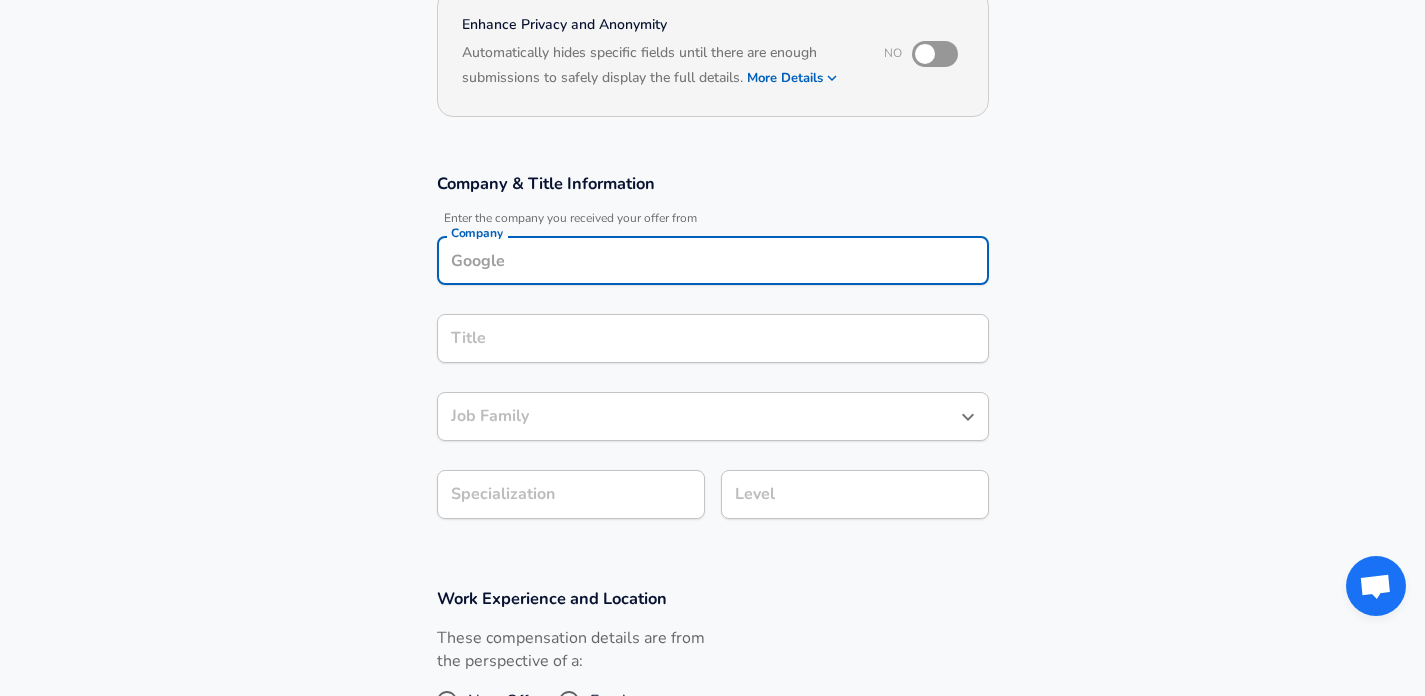 click on "Company" at bounding box center (713, 260) 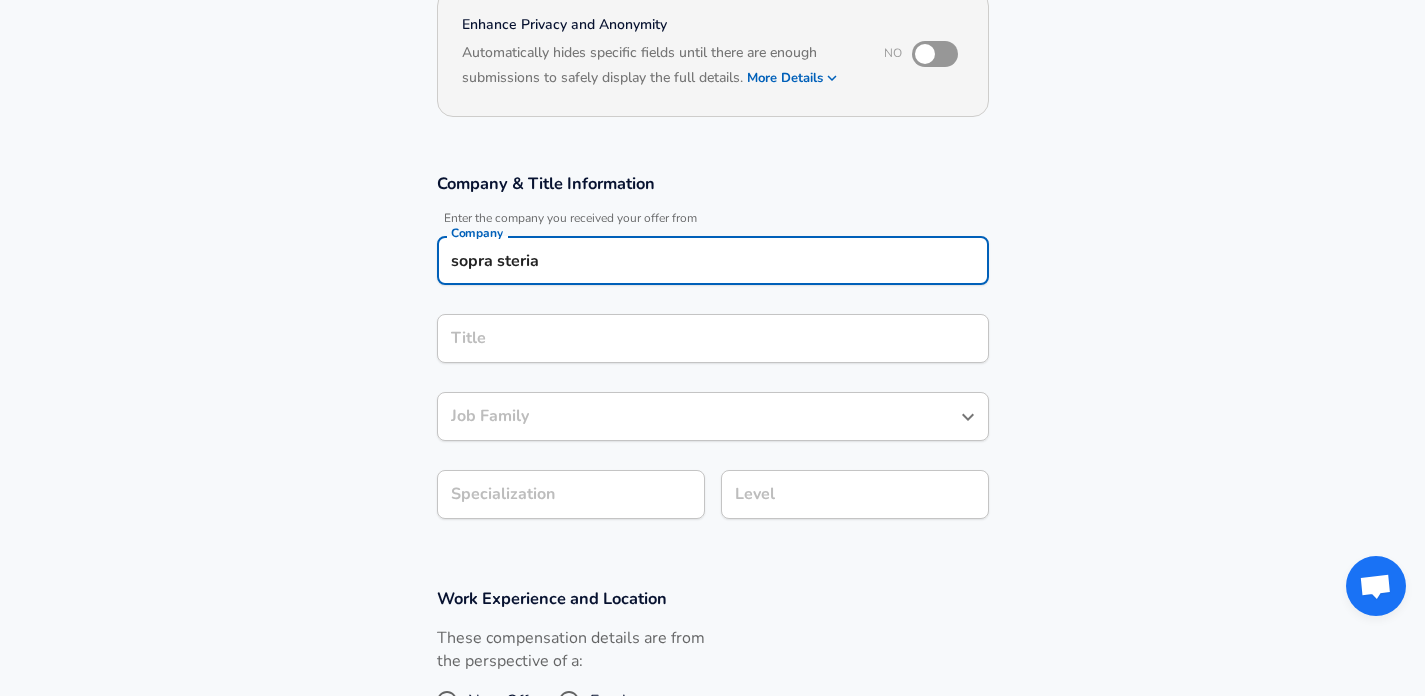 click on "Title" at bounding box center [713, 338] 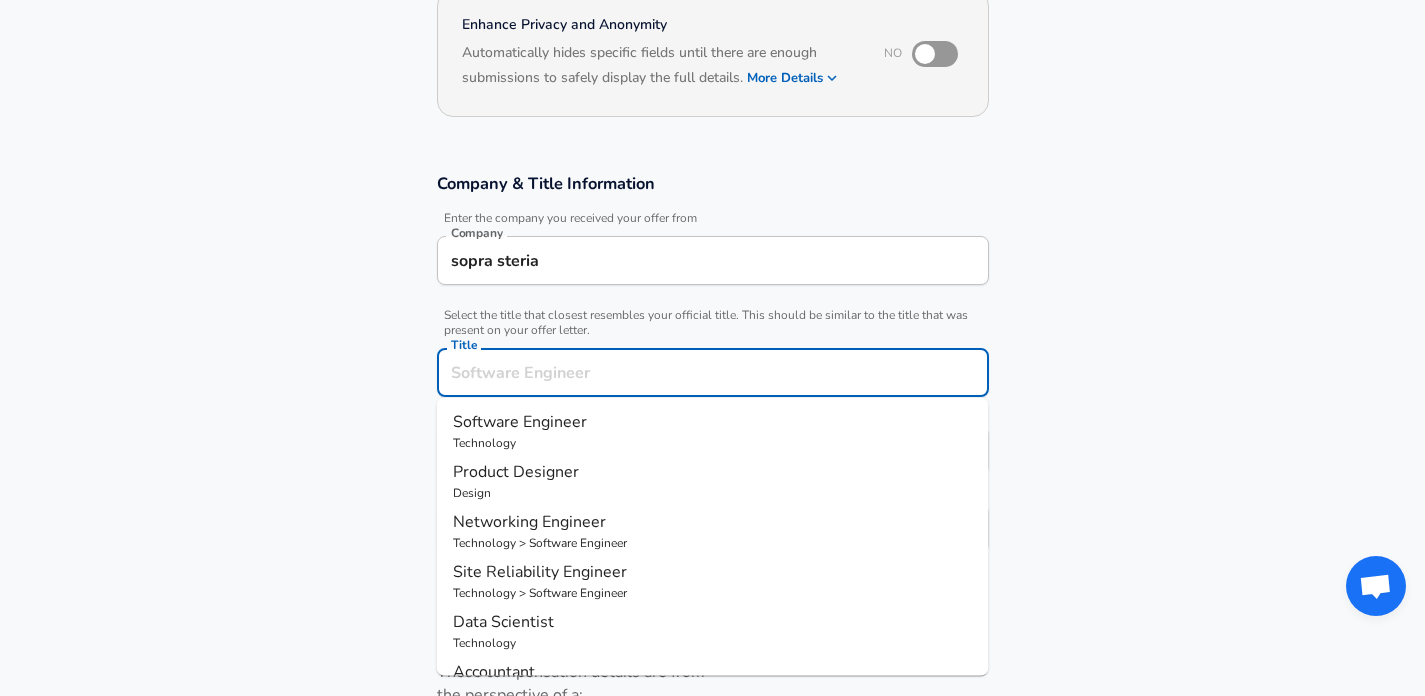 scroll, scrollTop: 247, scrollLeft: 0, axis: vertical 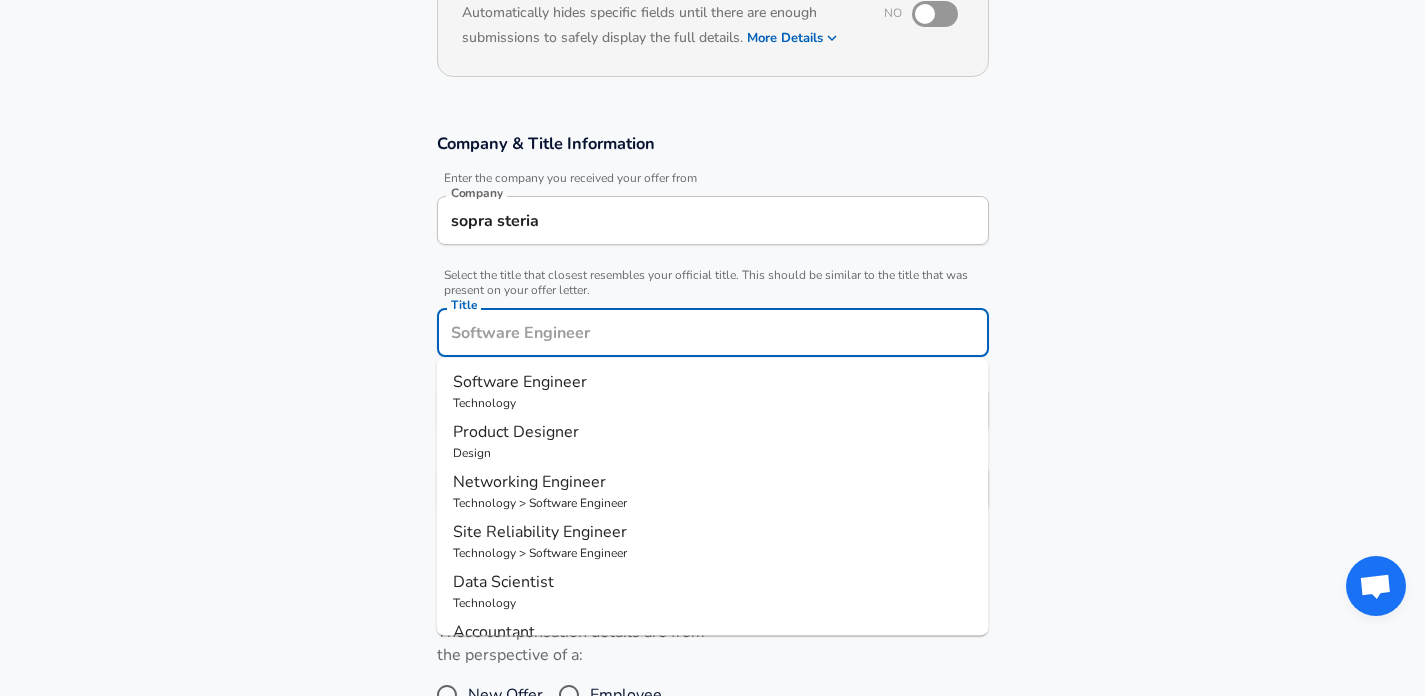 click on "sopra steria" at bounding box center (713, 220) 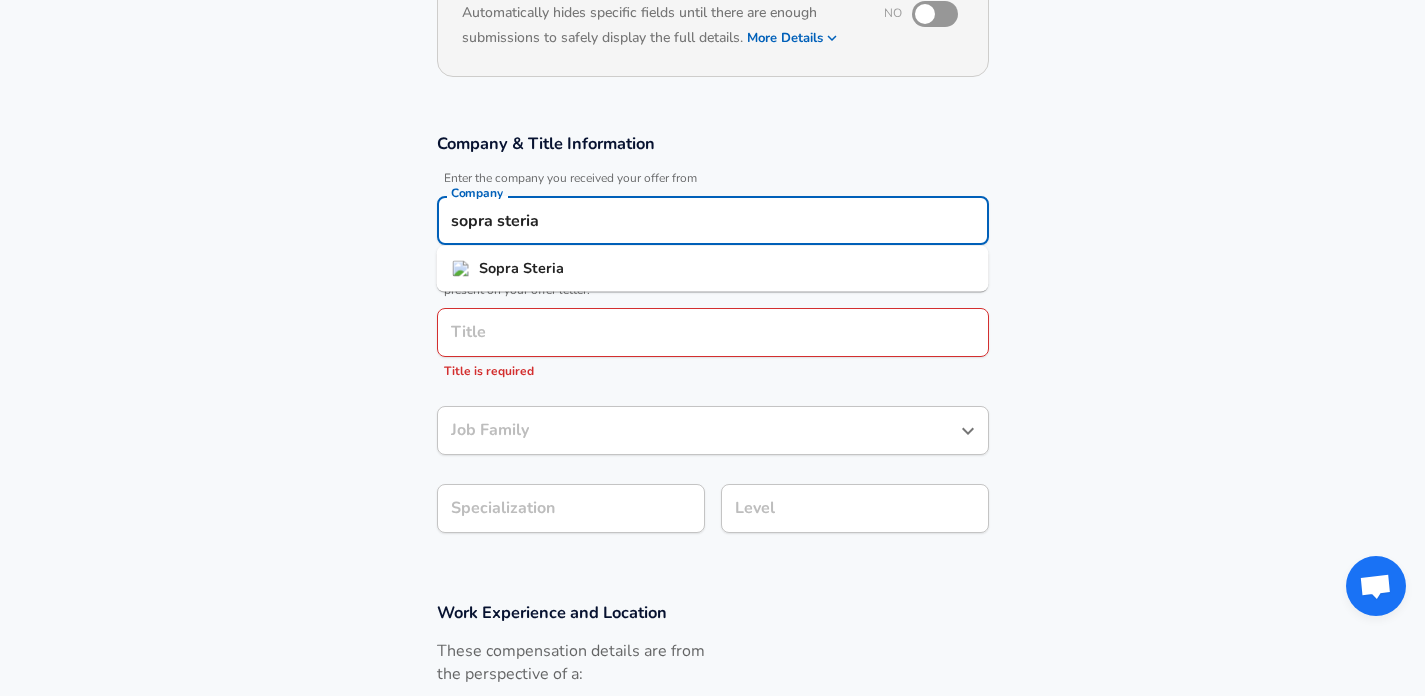 click on "Steria" at bounding box center [543, 268] 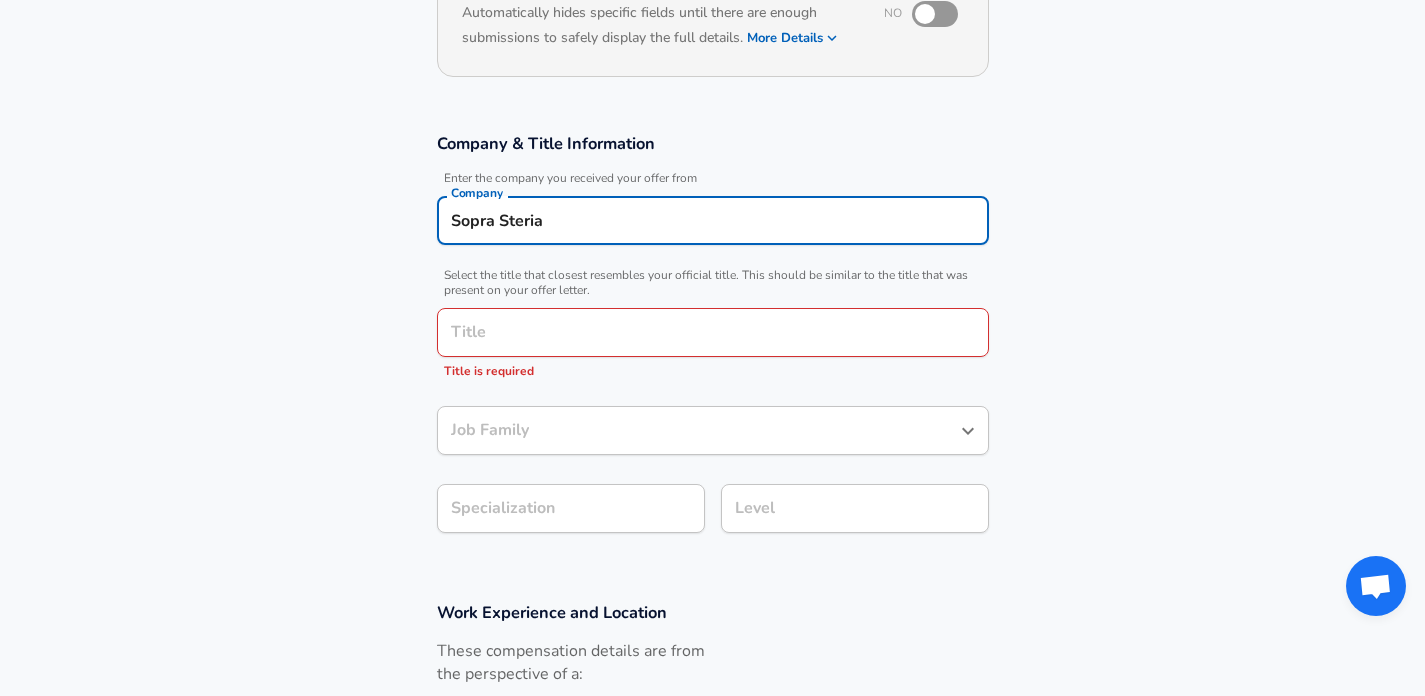 click on "Title" at bounding box center [713, 332] 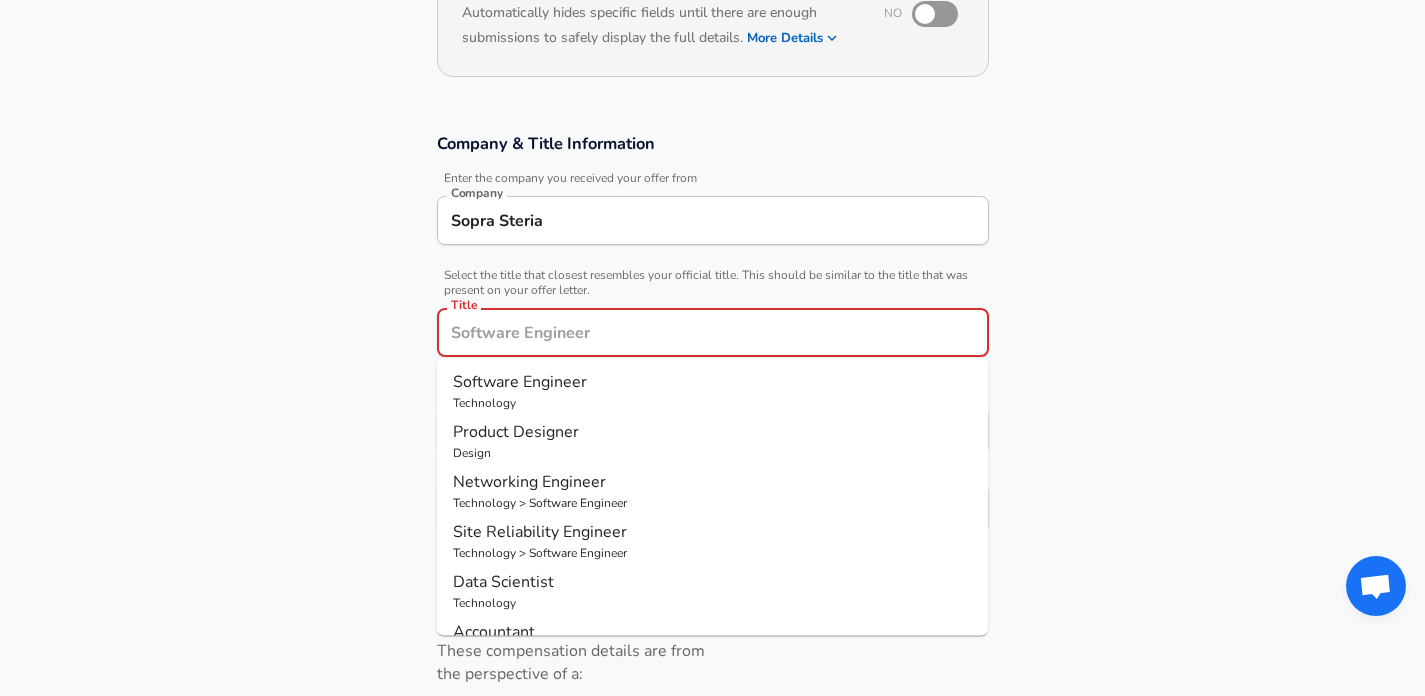 click on "Software Engineer" at bounding box center (520, 382) 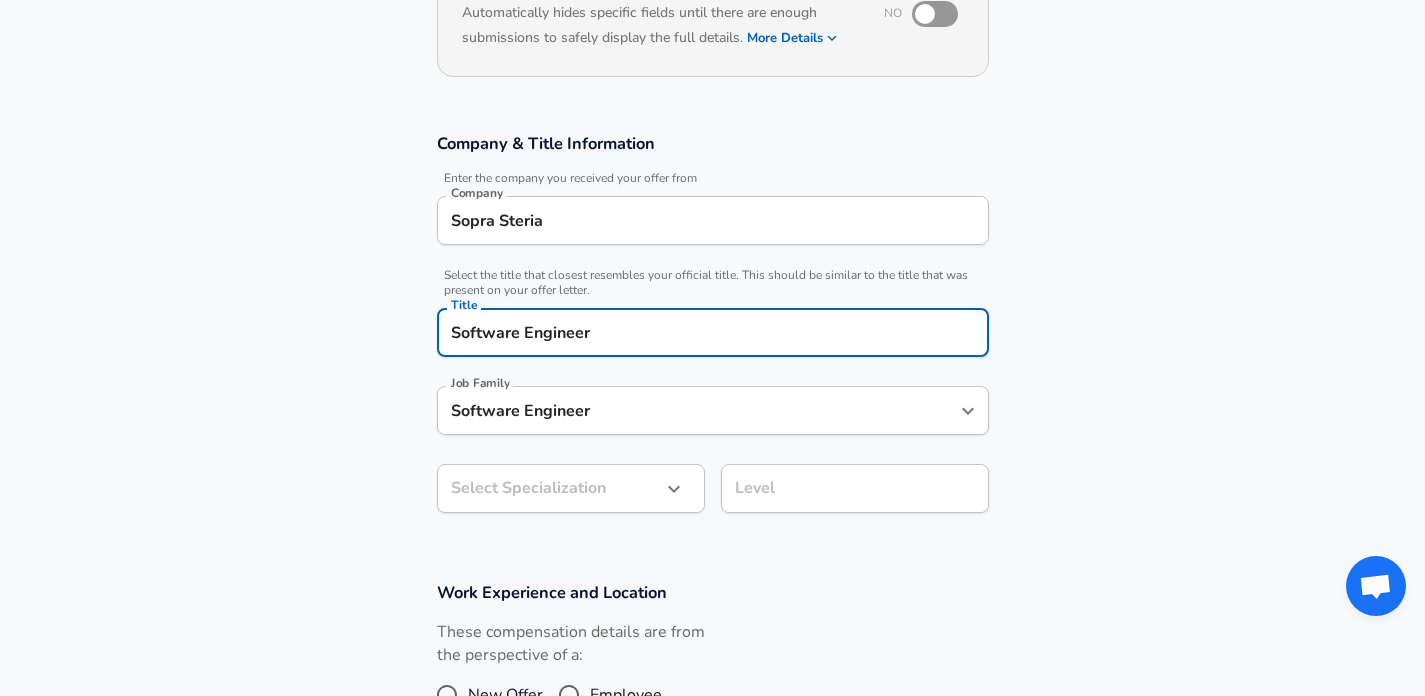 click on "We value your privacy We use cookies to enhance your browsing experience, serve personalized ads or content, and analyze our traffic. By clicking "Accept All", you consent to our use of cookies. Customize    Accept All   Customize Consent Preferences   We use cookies to help you navigate efficiently and perform certain functions. You will find detailed information about all cookies under each consent category below. The cookies that are categorized as "Necessary" are stored on your browser as they are essential for enabling the basic functionalities of the site. ...  Show more Necessary Always Active Necessary cookies are required to enable the basic features of this site, such as providing secure log-in or adjusting your consent preferences. These cookies do not store any personally identifiable data. Cookie _GRECAPTCHA Duration 5 months 27 days Description Google Recaptcha service sets this cookie to identify bots to protect the website against malicious spam attacks. Cookie __stripe_mid Duration 1 year MR" at bounding box center (712, 101) 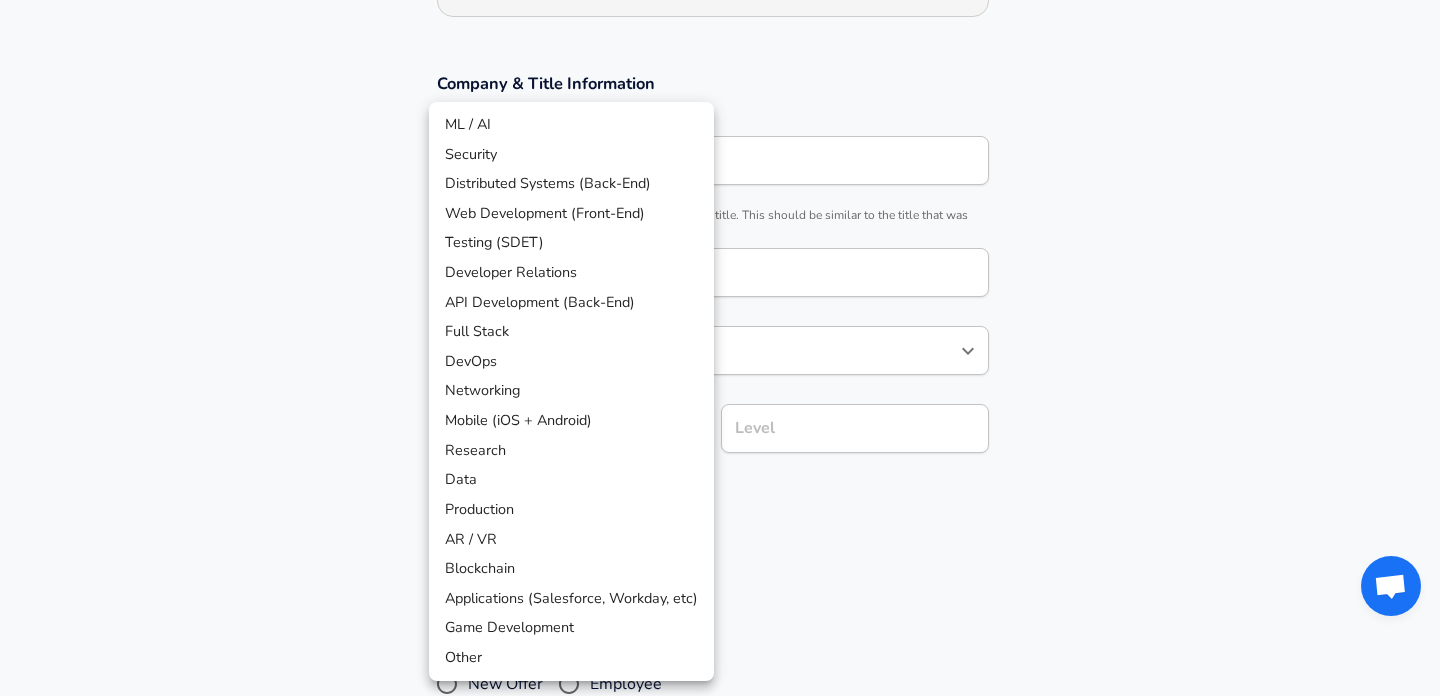 click on "Full Stack" at bounding box center [571, 332] 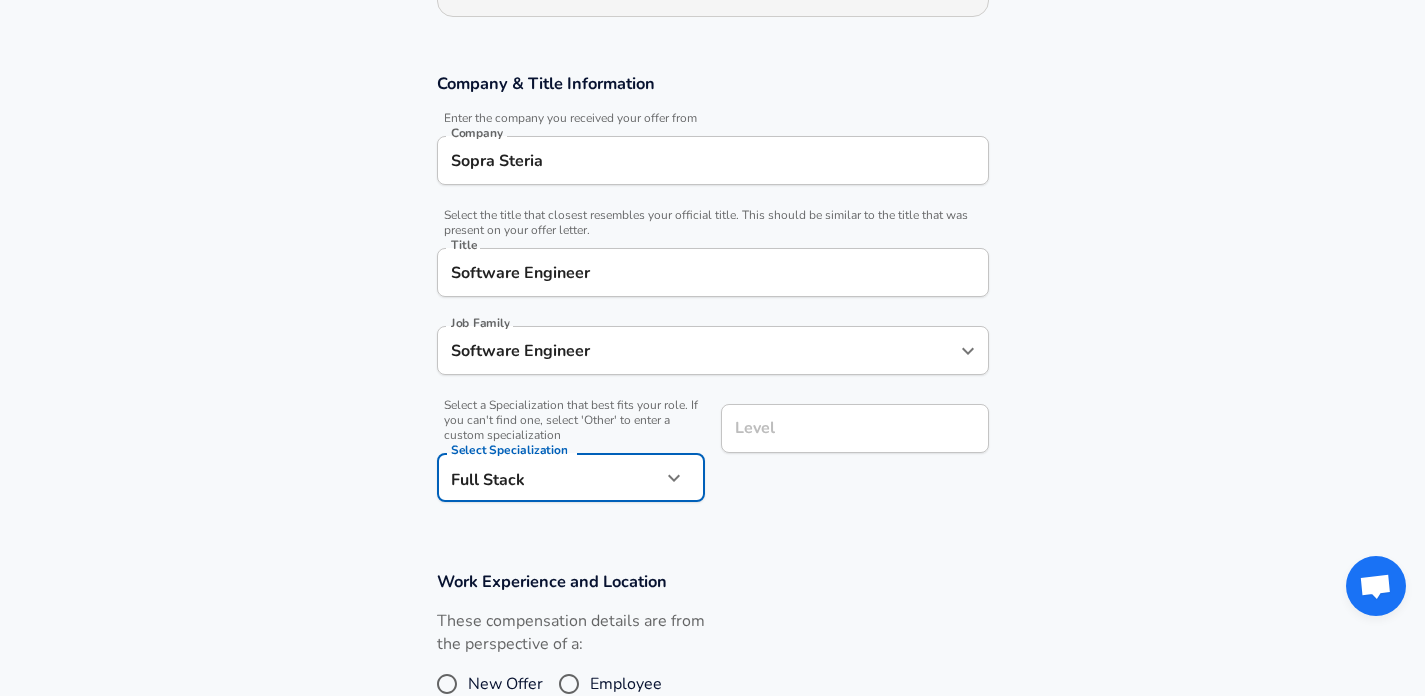 scroll, scrollTop: 347, scrollLeft: 0, axis: vertical 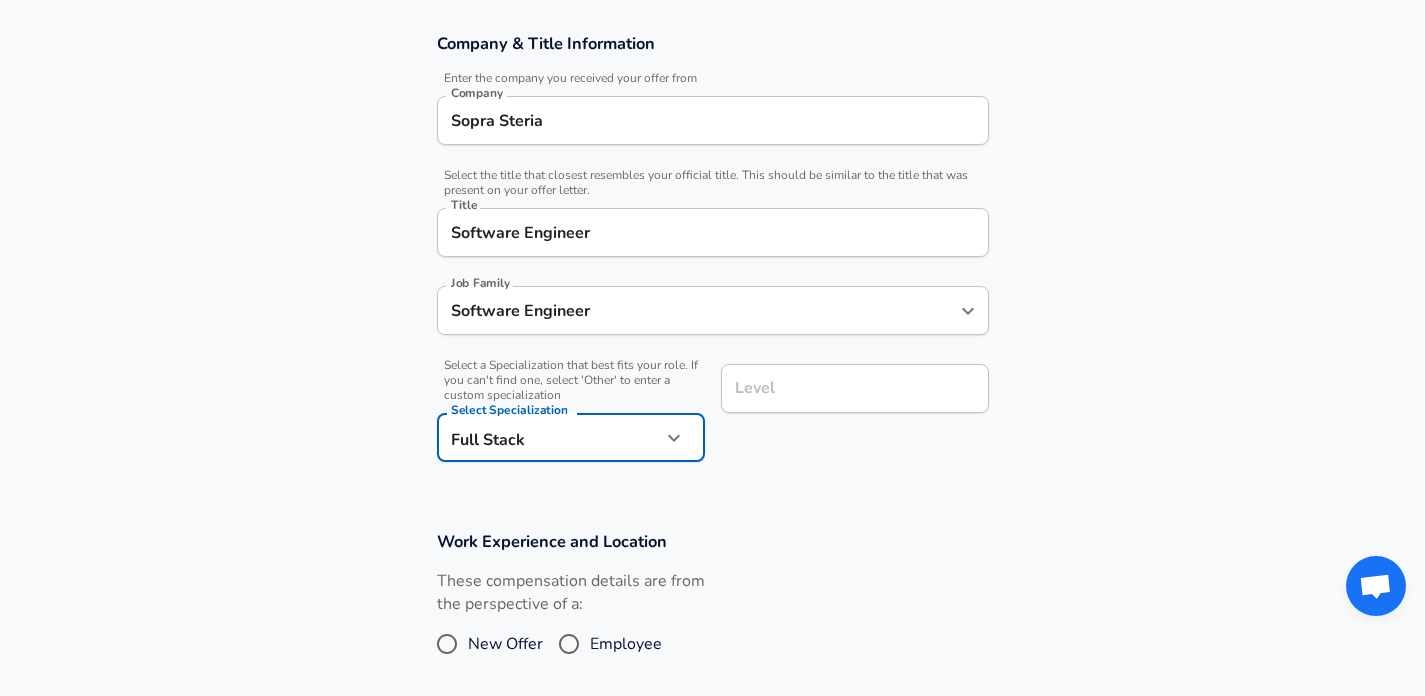 click on "Level" at bounding box center (855, 388) 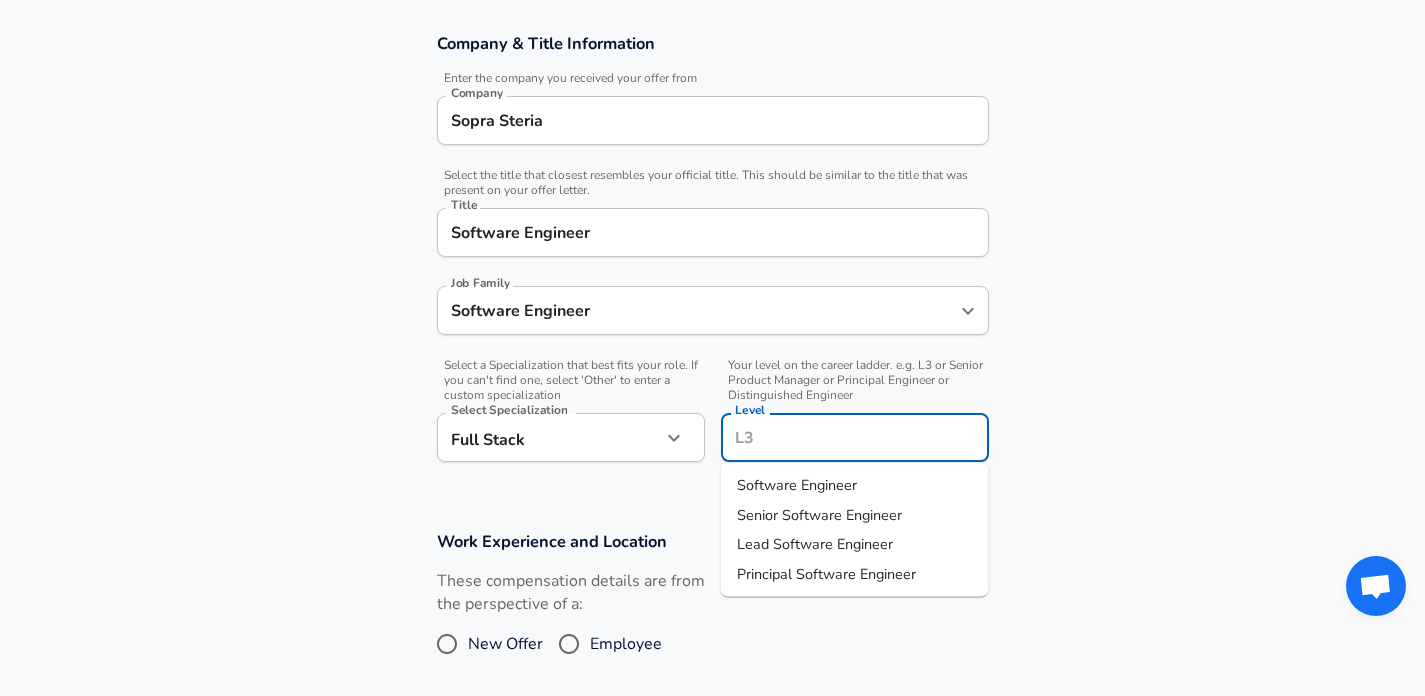 click on "Senior Software Engineer" at bounding box center (855, 515) 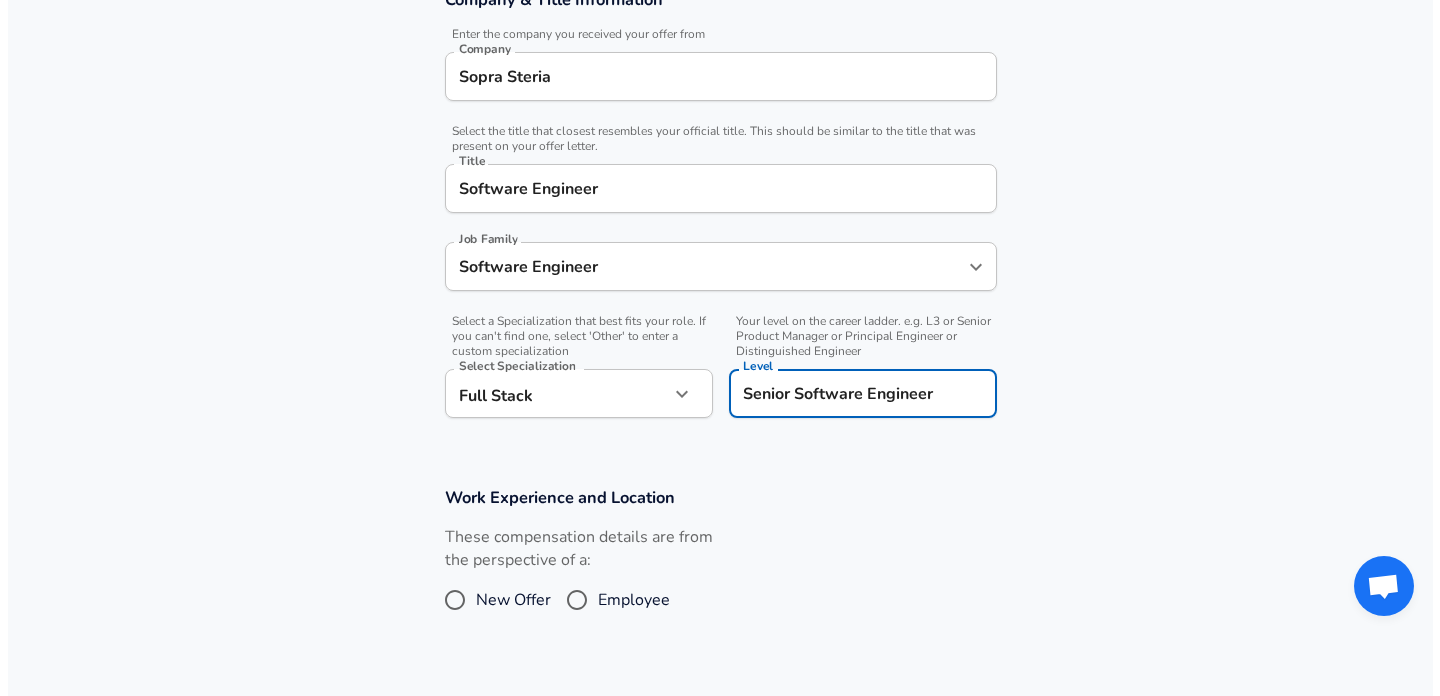 scroll, scrollTop: 659, scrollLeft: 0, axis: vertical 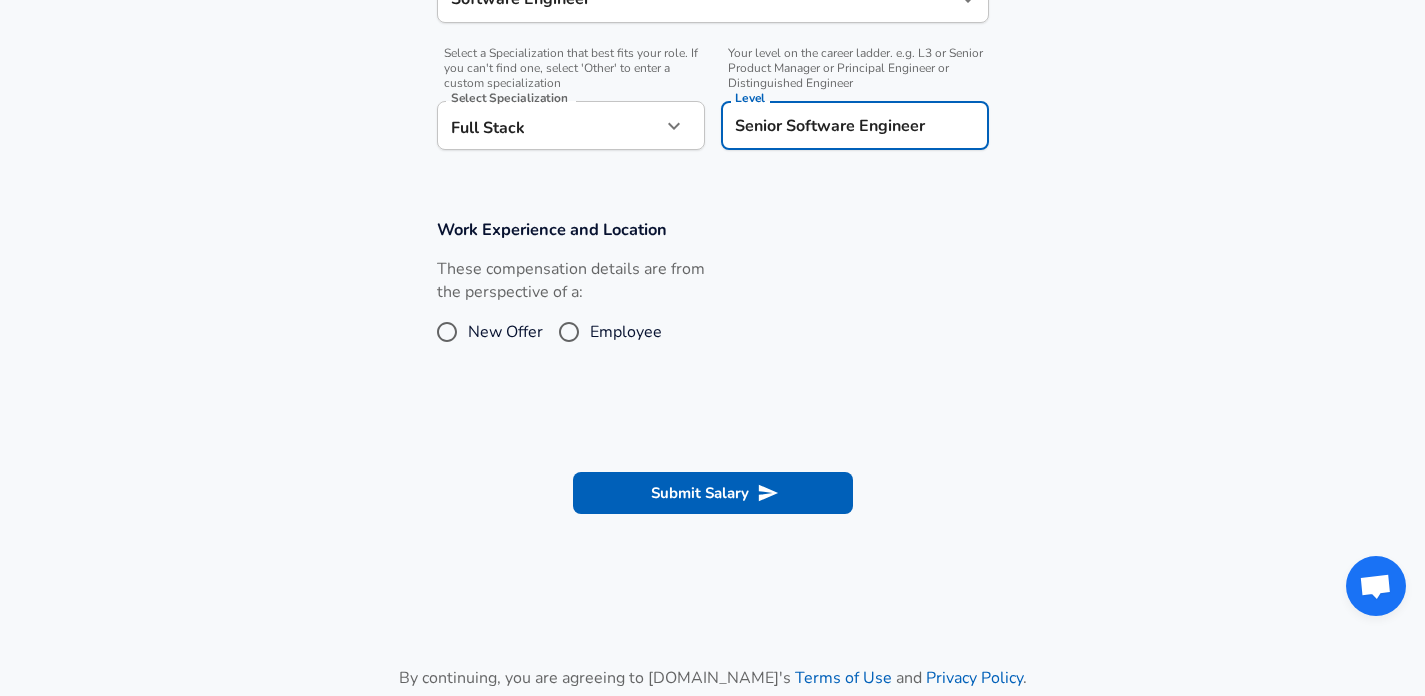 click on "Employee" at bounding box center [569, 332] 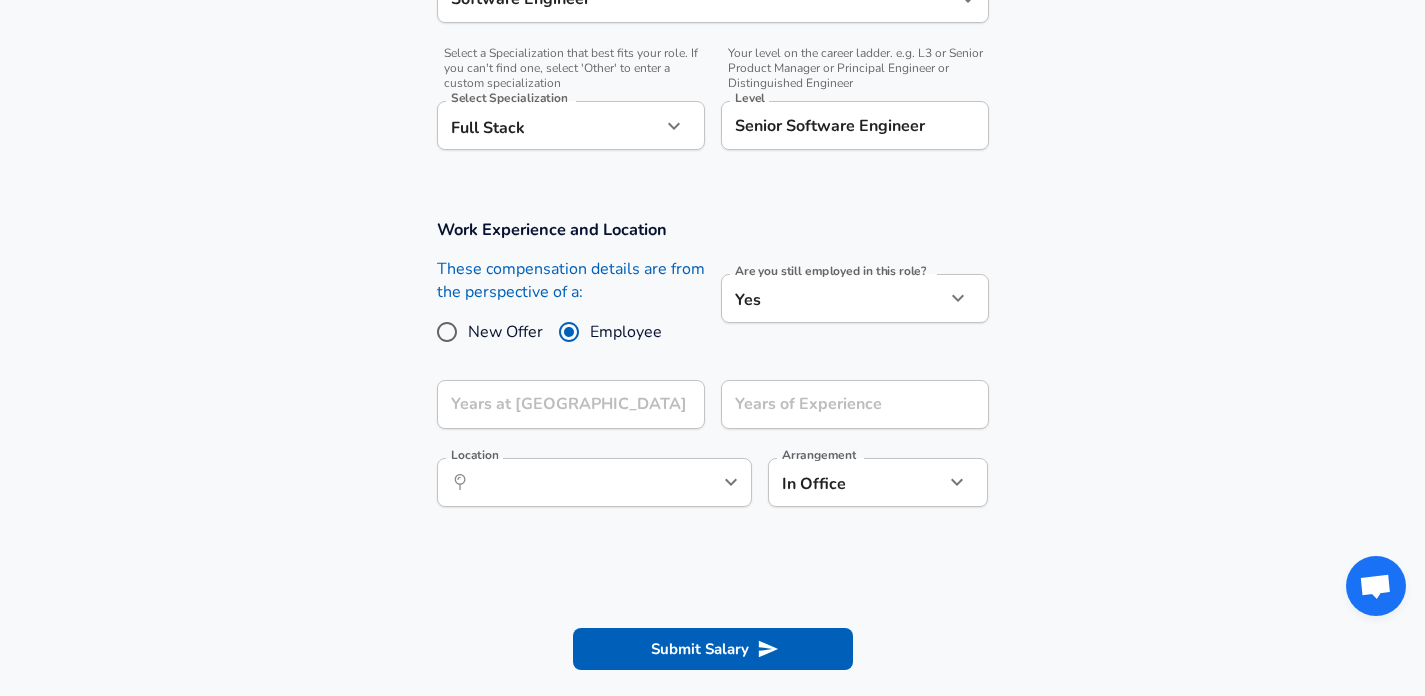 click on "New Offer" at bounding box center [447, 332] 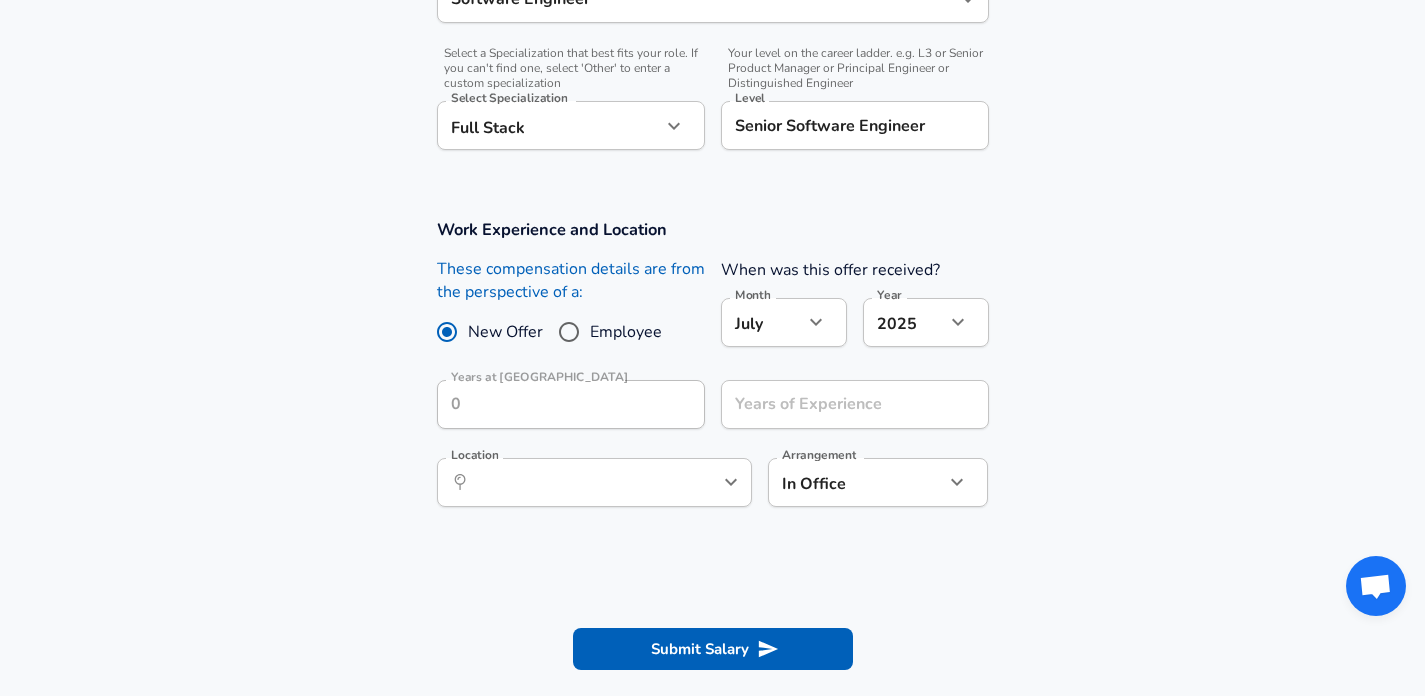 click on "Employee" at bounding box center (569, 332) 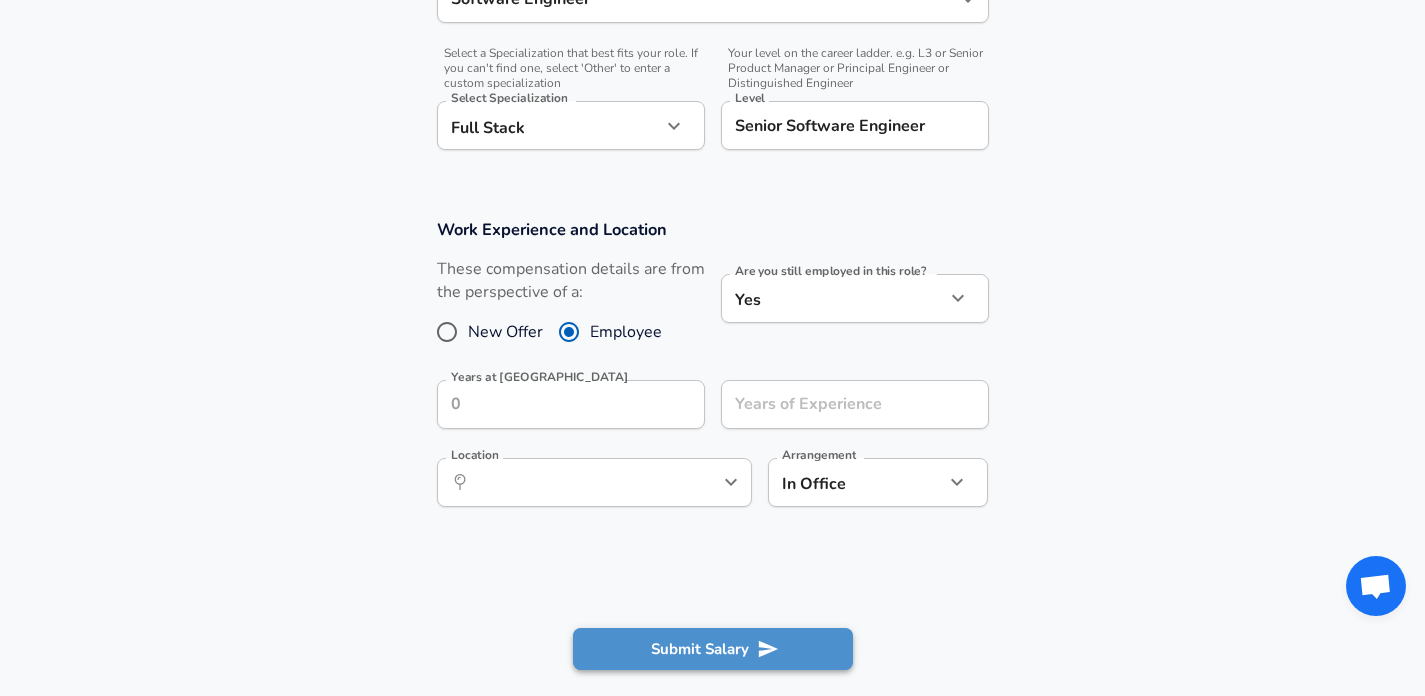 click on "Submit Salary" at bounding box center [713, 649] 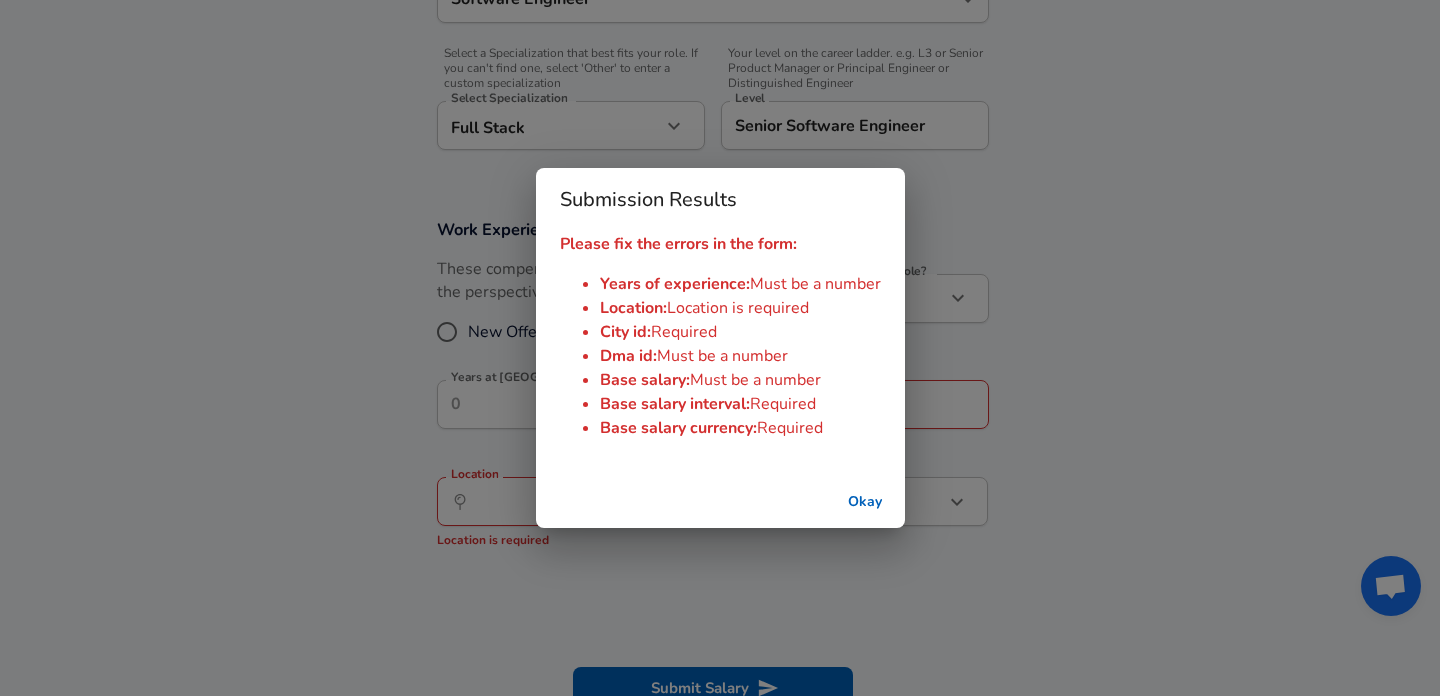 click on "Okay" at bounding box center [865, 502] 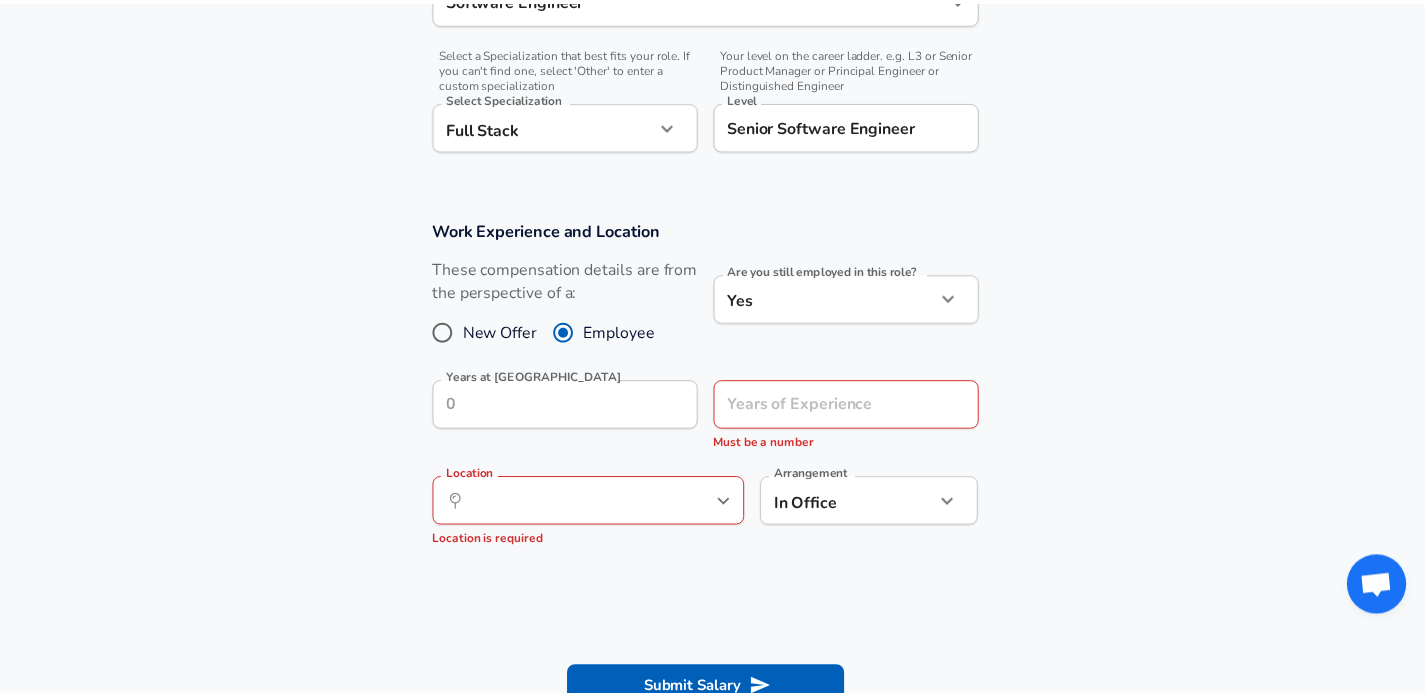 scroll, scrollTop: 672, scrollLeft: 0, axis: vertical 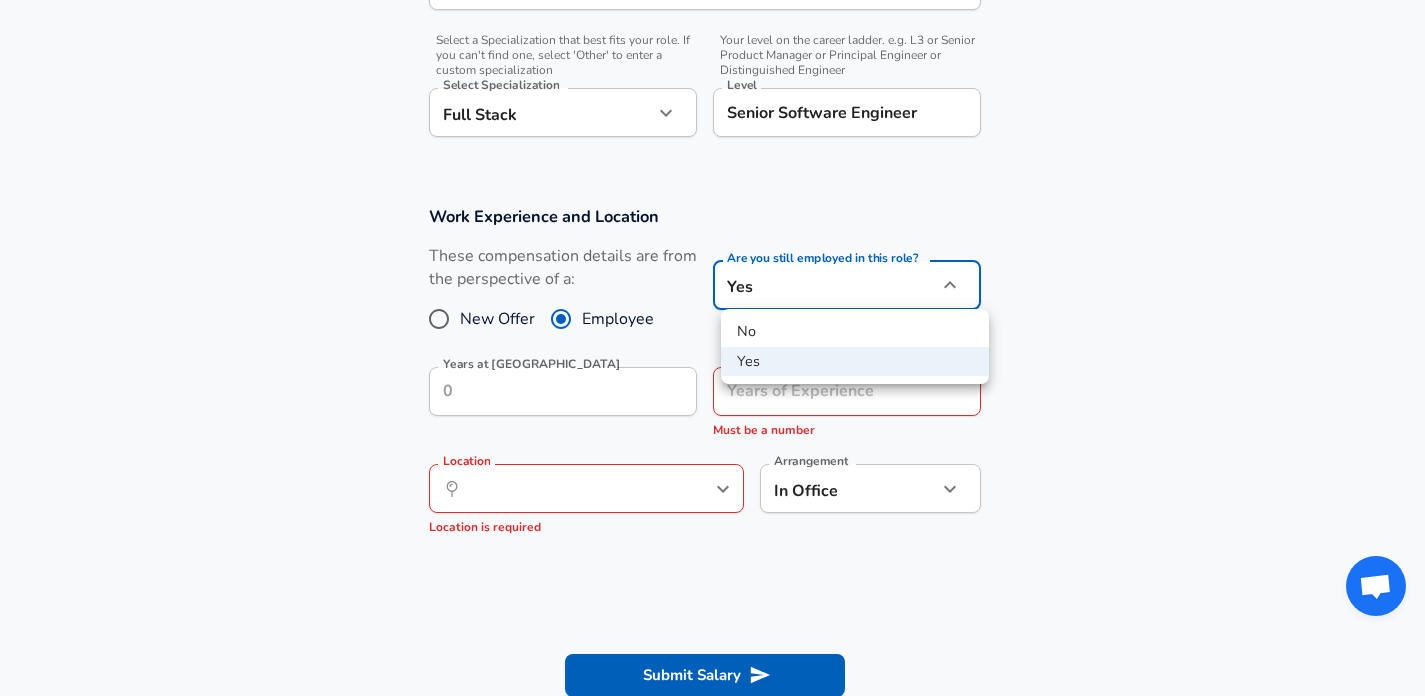 click on "We value your privacy We use cookies to enhance your browsing experience, serve personalized ads or content, and analyze our traffic. By clicking "Accept All", you consent to our use of cookies. Customize    Accept All   Customize Consent Preferences   We use cookies to help you navigate efficiently and perform certain functions. You will find detailed information about all cookies under each consent category below. The cookies that are categorized as "Necessary" are stored on your browser as they are essential for enabling the basic functionalities of the site. ...  Show more Necessary Always Active Necessary cookies are required to enable the basic features of this site, such as providing secure log-in or adjusting your consent preferences. These cookies do not store any personally identifiable data. Cookie _GRECAPTCHA Duration 5 months 27 days Description Google Recaptcha service sets this cookie to identify bots to protect the website against malicious spam attacks. Cookie __stripe_mid Duration 1 year MR" at bounding box center [712, -324] 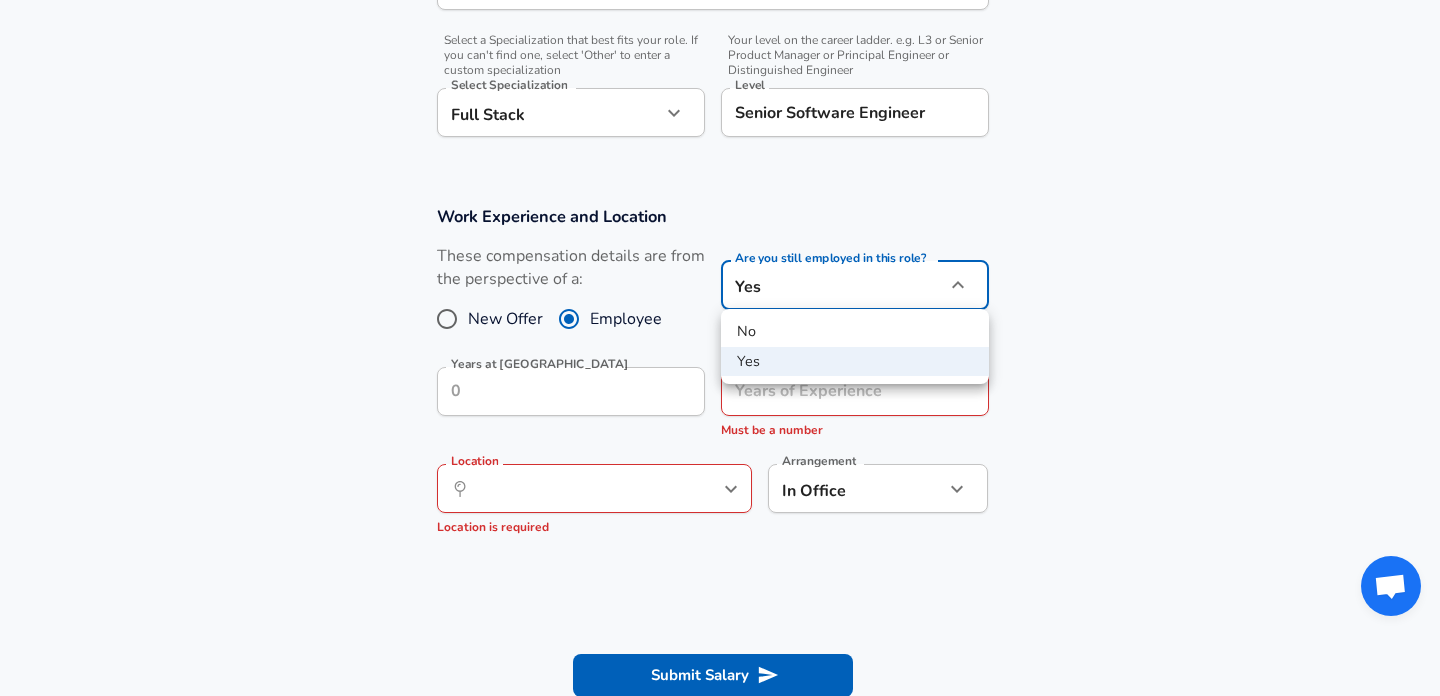 click on "No" at bounding box center [855, 332] 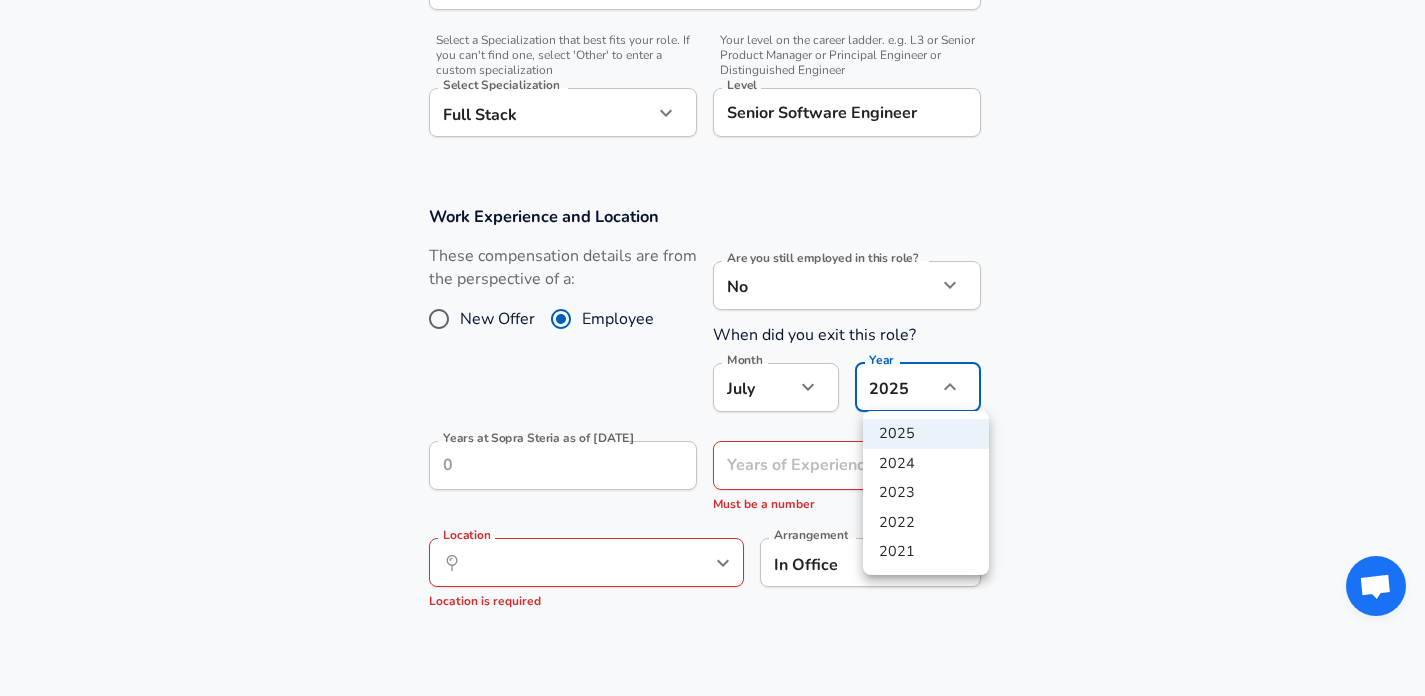 click on "We value your privacy We use cookies to enhance your browsing experience, serve personalized ads or content, and analyze our traffic. By clicking "Accept All", you consent to our use of cookies. Customize    Accept All   Customize Consent Preferences   We use cookies to help you navigate efficiently and perform certain functions. You will find detailed information about all cookies under each consent category below. The cookies that are categorized as "Necessary" are stored on your browser as they are essential for enabling the basic functionalities of the site. ...  Show more Necessary Always Active Necessary cookies are required to enable the basic features of this site, such as providing secure log-in or adjusting your consent preferences. These cookies do not store any personally identifiable data. Cookie _GRECAPTCHA Duration 5 months 27 days Description Google Recaptcha service sets this cookie to identify bots to protect the website against malicious spam attacks. Cookie __stripe_mid Duration 1 year MR" at bounding box center (712, -324) 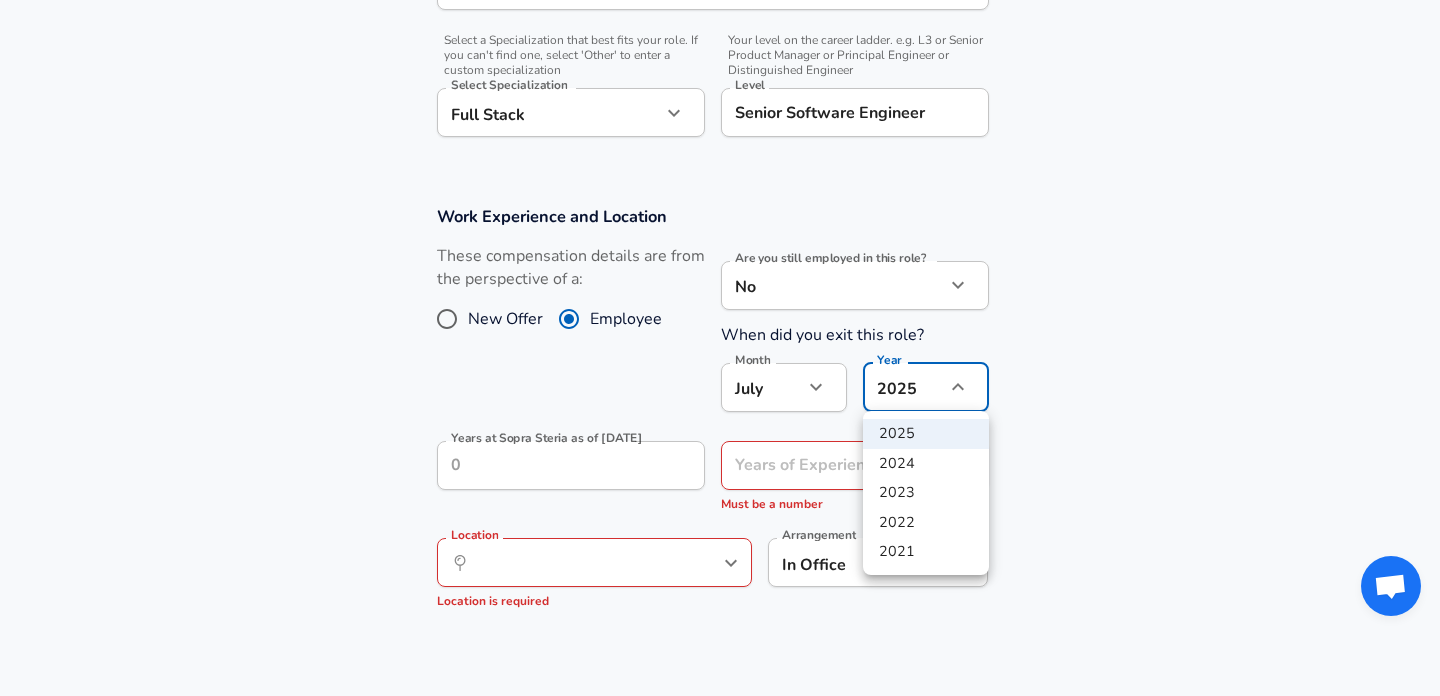 click on "2024" at bounding box center [926, 464] 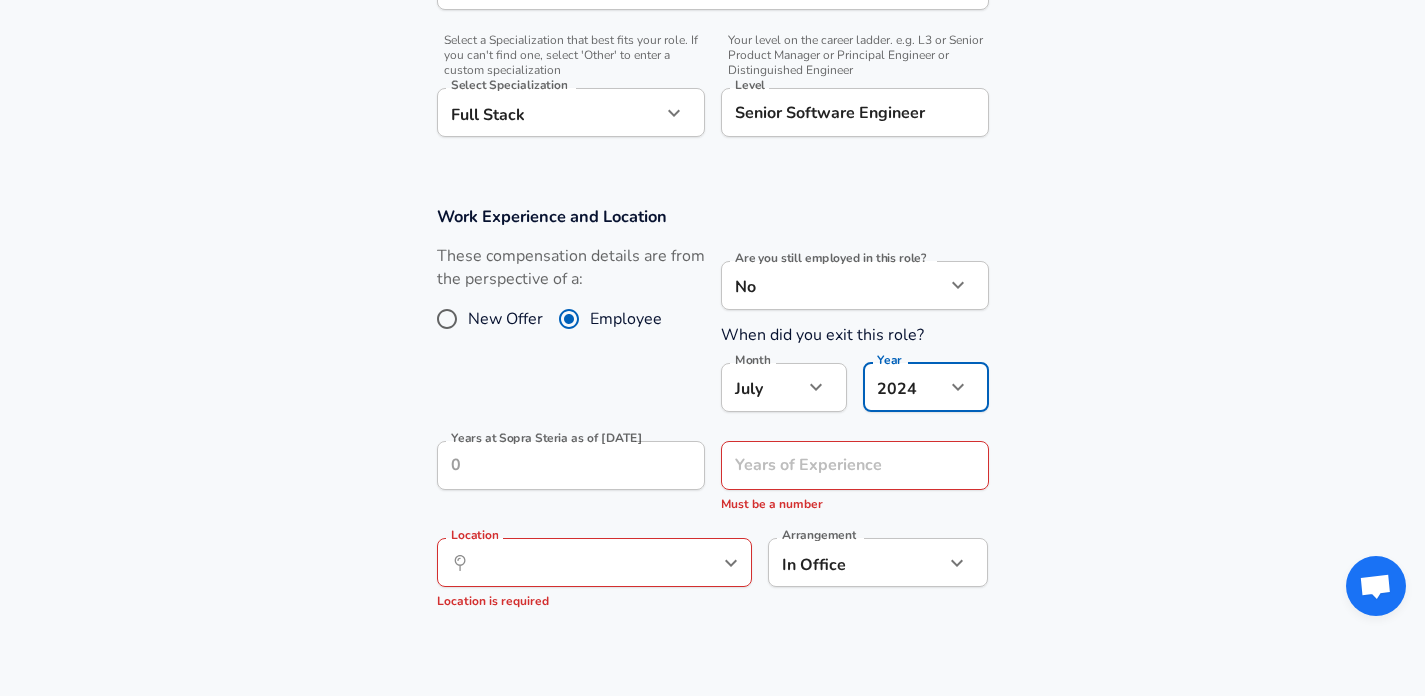click on "We value your privacy We use cookies to enhance your browsing experience, serve personalized ads or content, and analyze our traffic. By clicking "Accept All", you consent to our use of cookies. Customize    Accept All   Customize Consent Preferences   We use cookies to help you navigate efficiently and perform certain functions. You will find detailed information about all cookies under each consent category below. The cookies that are categorized as "Necessary" are stored on your browser as they are essential for enabling the basic functionalities of the site. ...  Show more Necessary Always Active Necessary cookies are required to enable the basic features of this site, such as providing secure log-in or adjusting your consent preferences. These cookies do not store any personally identifiable data. Cookie _GRECAPTCHA Duration 5 months 27 days Description Google Recaptcha service sets this cookie to identify bots to protect the website against malicious spam attacks. Cookie __stripe_mid Duration 1 year MR" at bounding box center (712, -324) 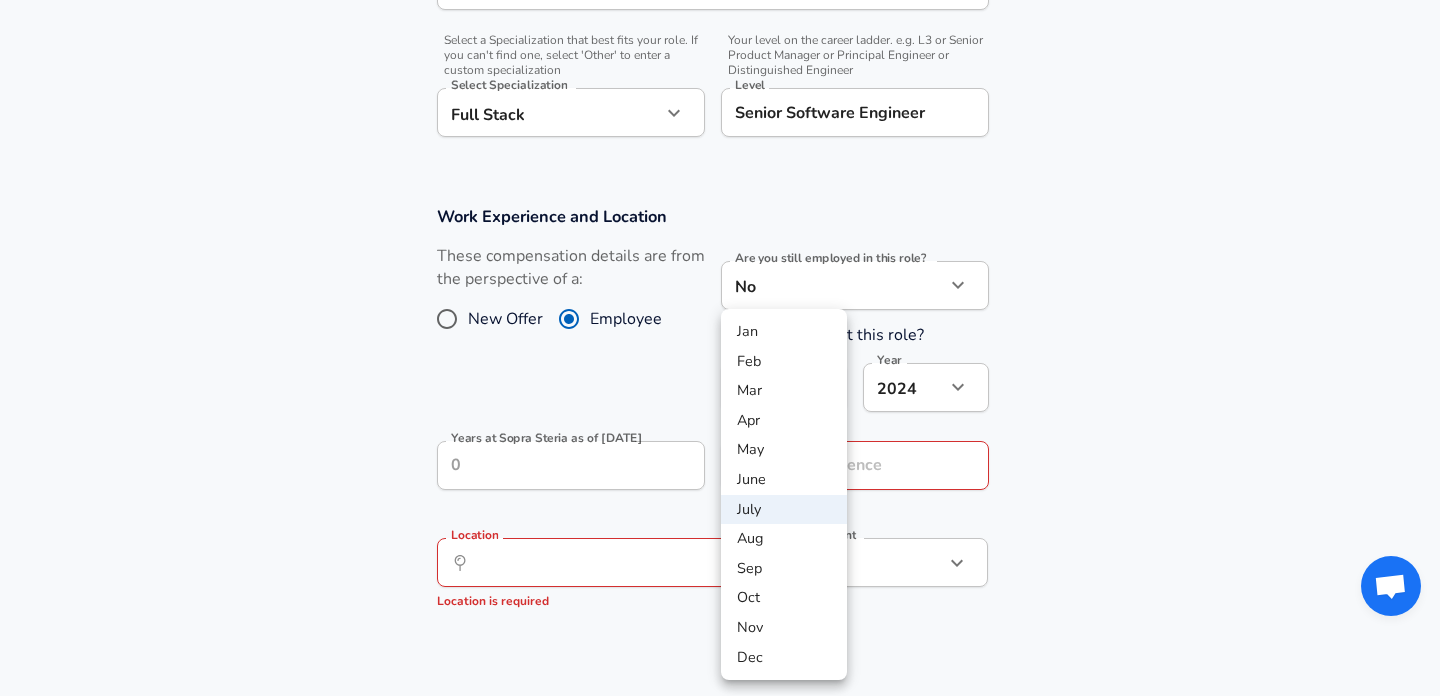 click on "Aug" at bounding box center [784, 539] 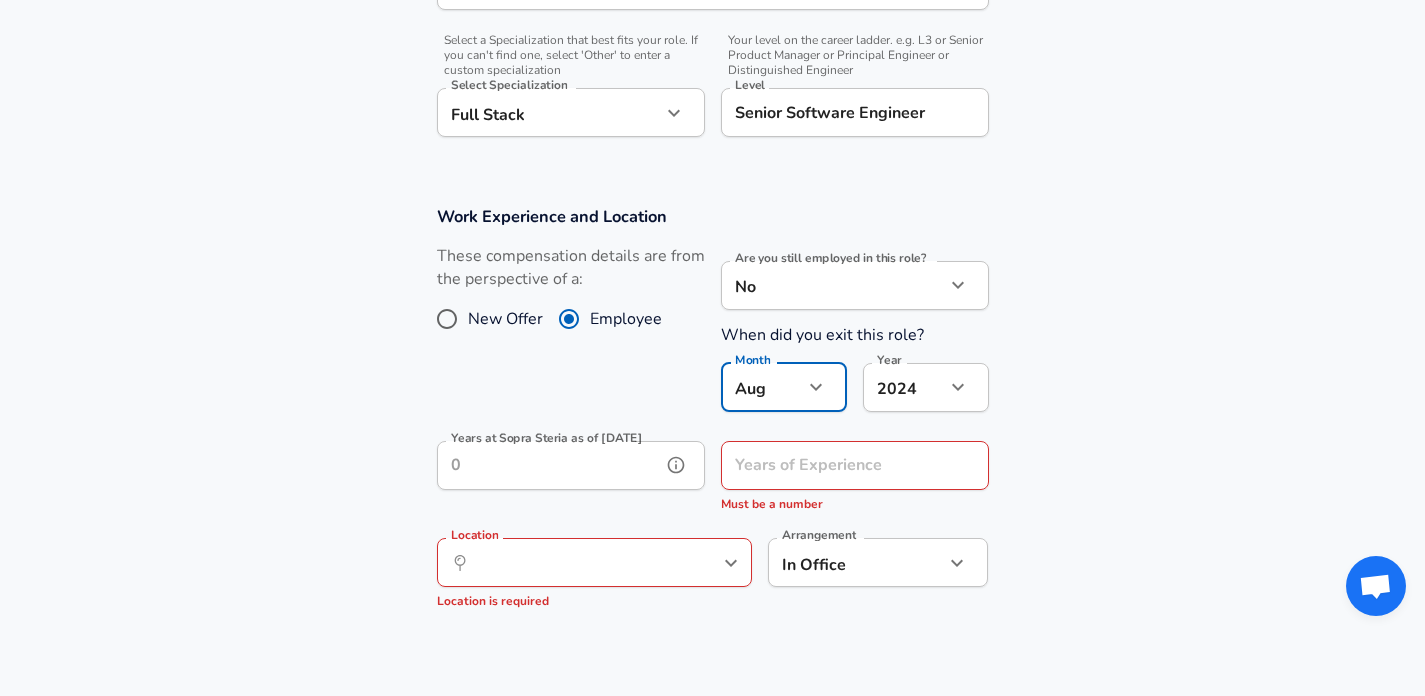 click on "Years at Sopra Steria as of [DATE]" at bounding box center [549, 465] 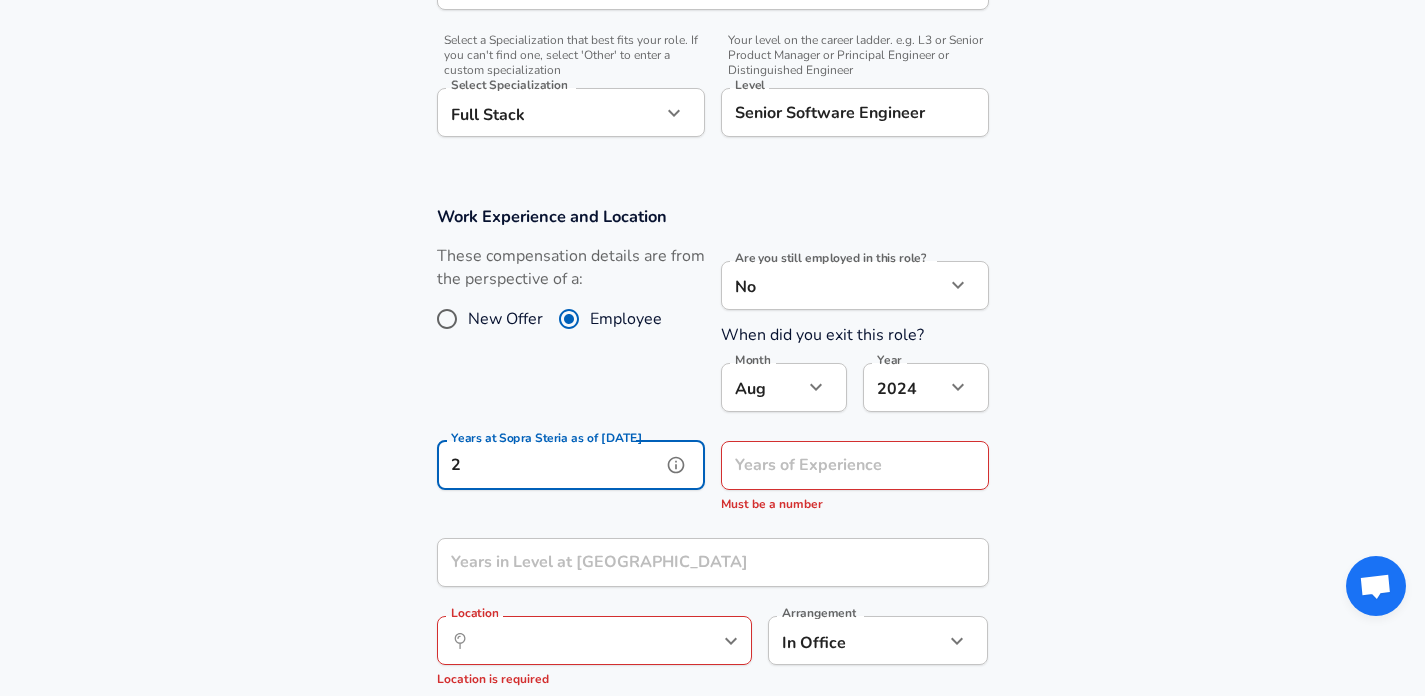 type on "2" 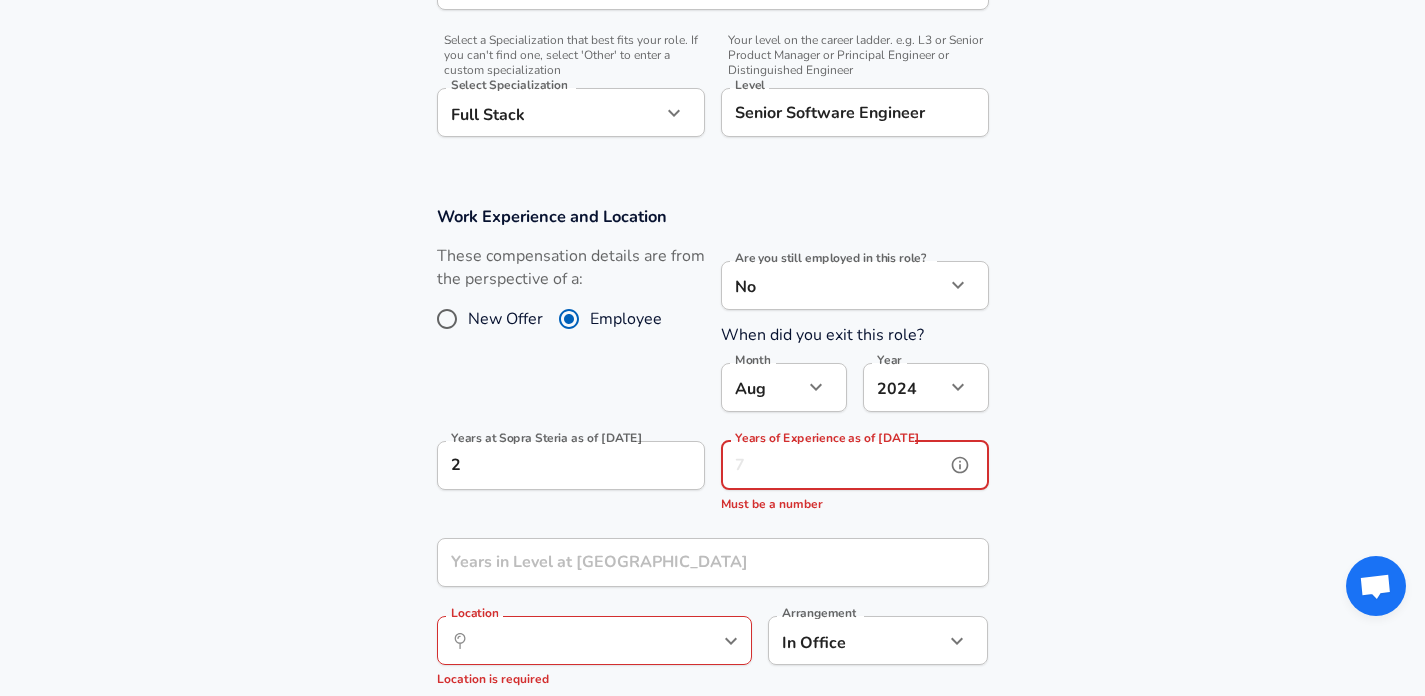 click on "Years of Experience as of [DATE]" at bounding box center [833, 465] 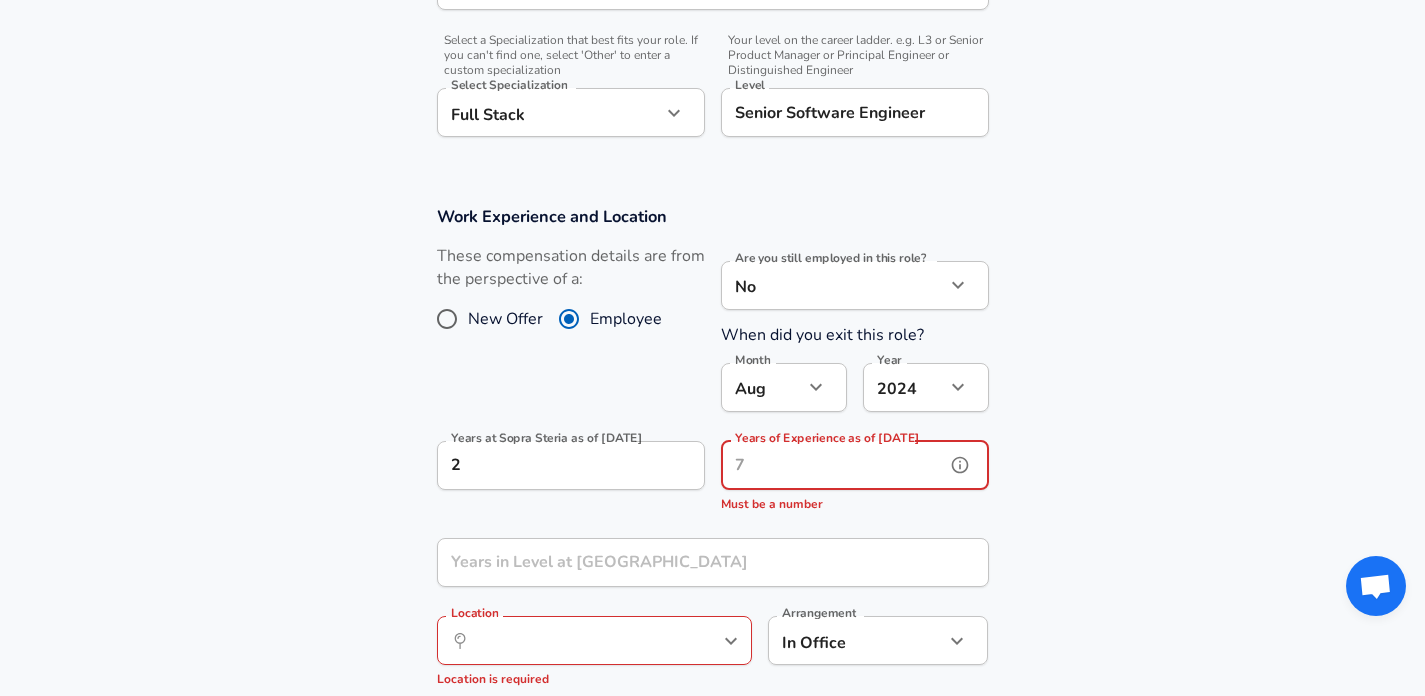 click on "Years of Experience as of [DATE]" at bounding box center [833, 465] 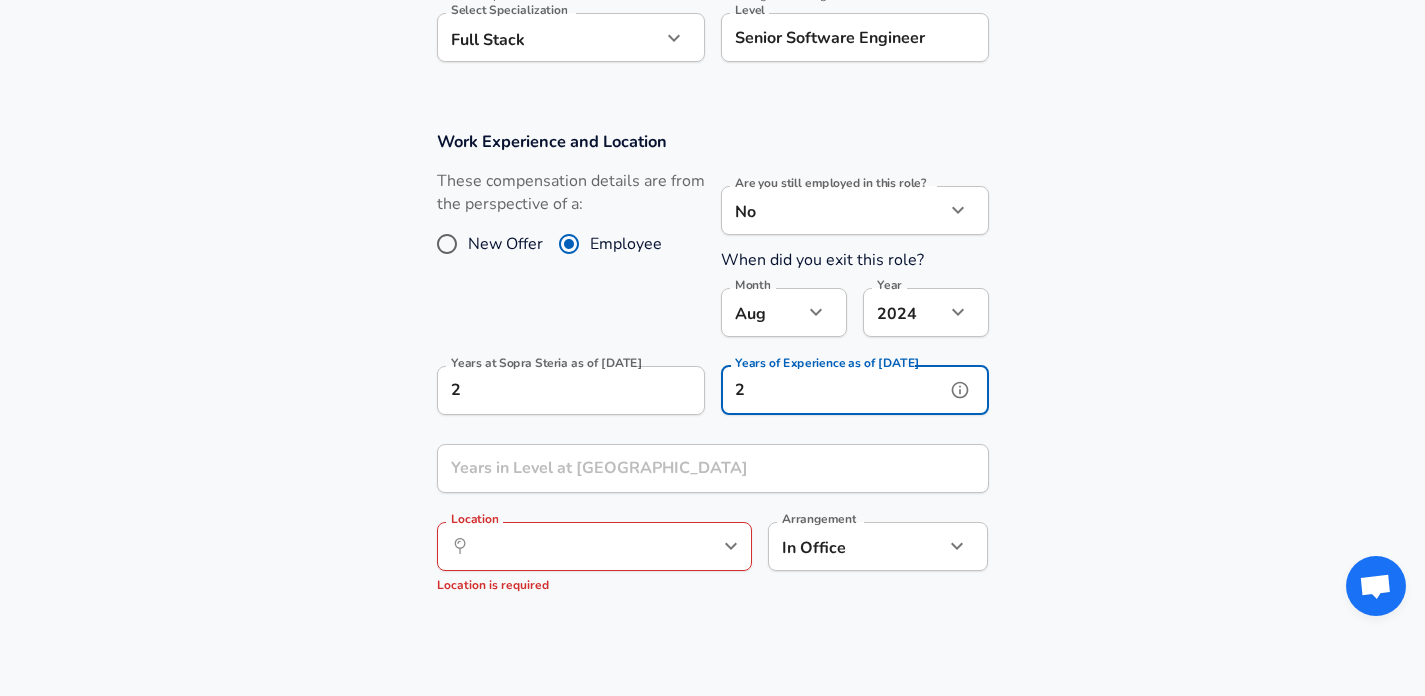 scroll, scrollTop: 828, scrollLeft: 0, axis: vertical 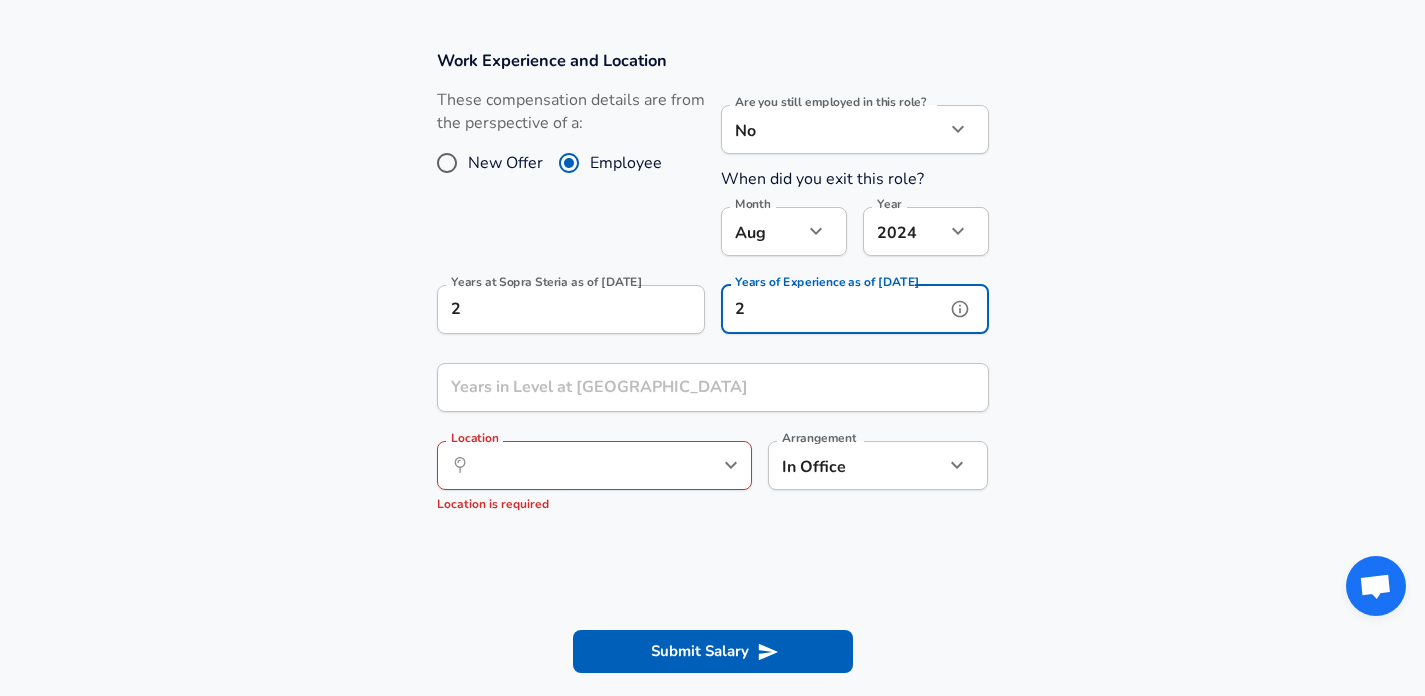 type on "2" 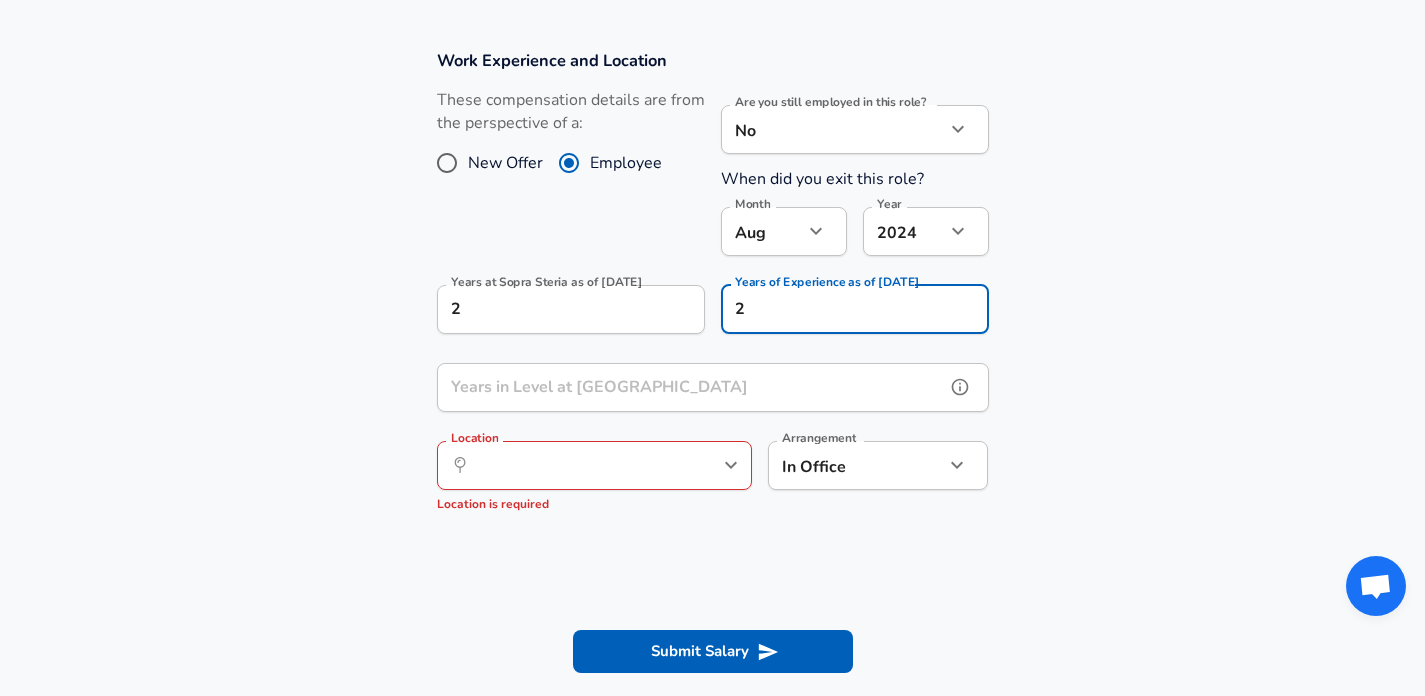 click on "Years in Level at Sopra Steria Years in Level at [GEOGRAPHIC_DATA]" at bounding box center (713, 390) 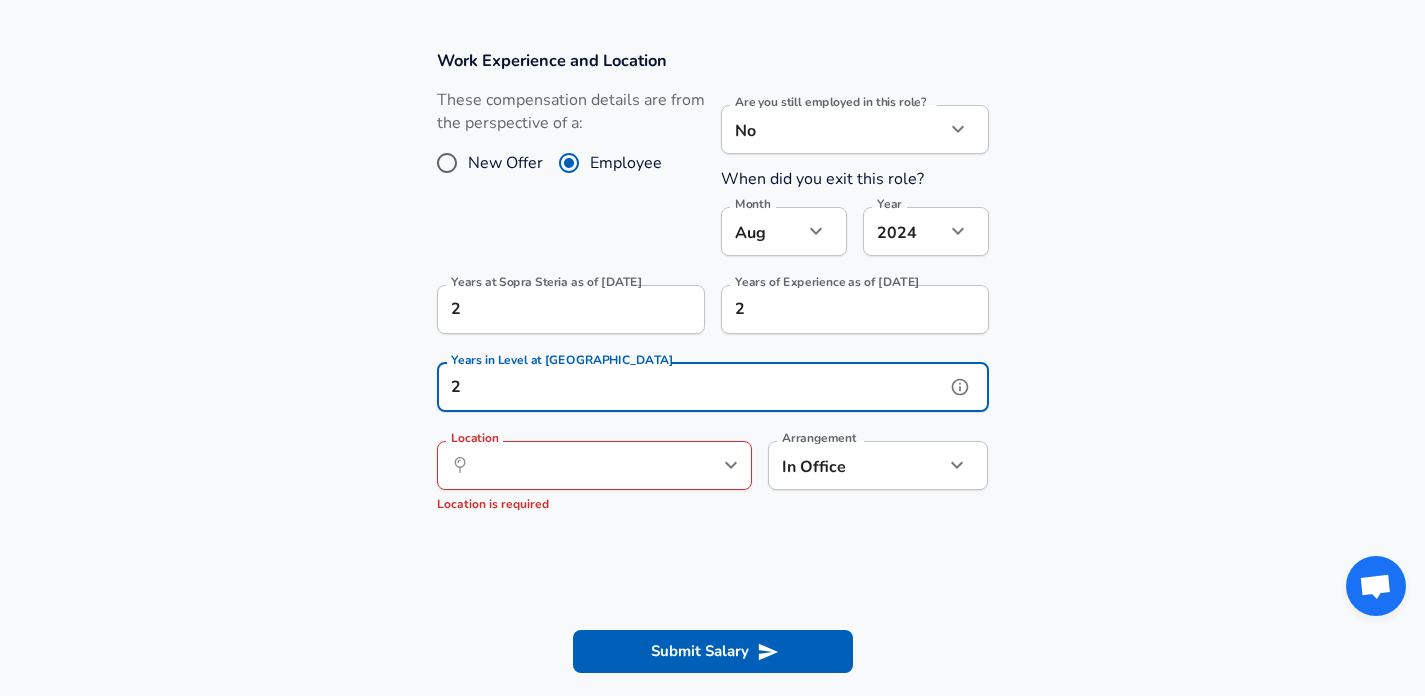 click on "​ Location" at bounding box center [594, 465] 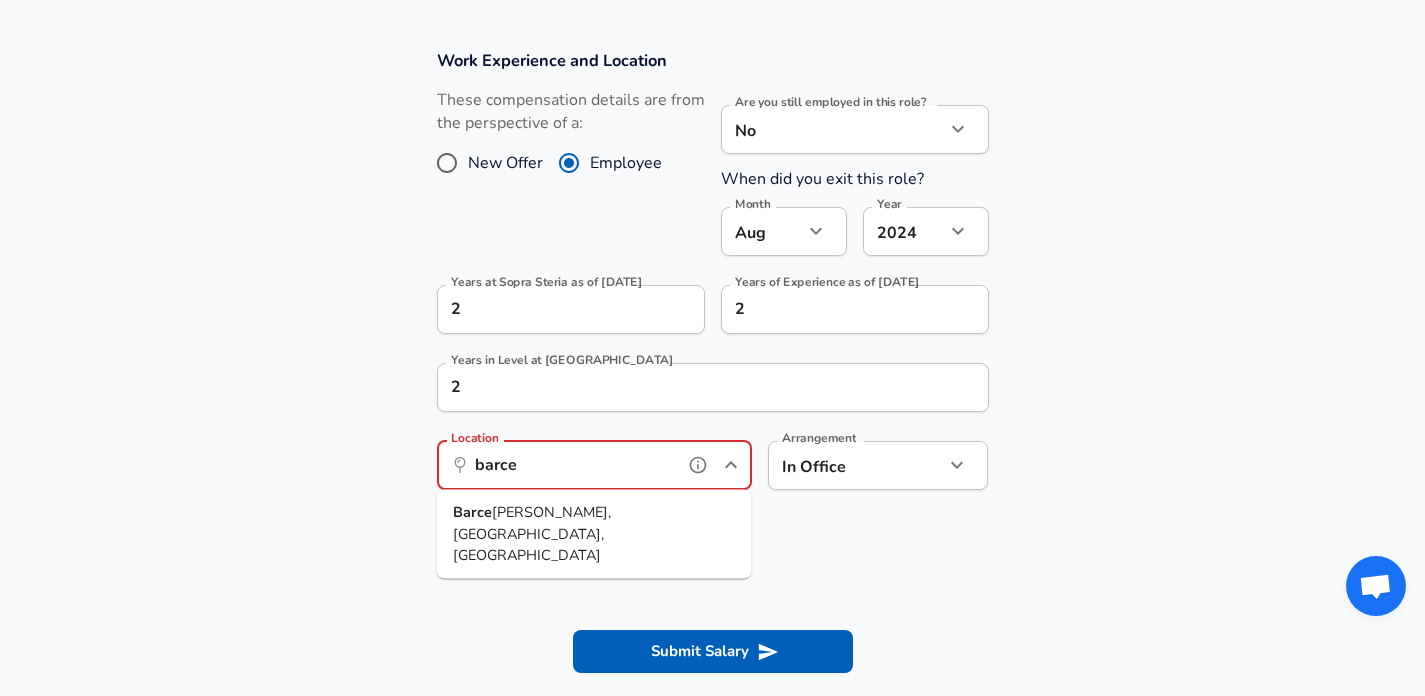 click on "[PERSON_NAME], [GEOGRAPHIC_DATA], [GEOGRAPHIC_DATA]" at bounding box center [594, 534] 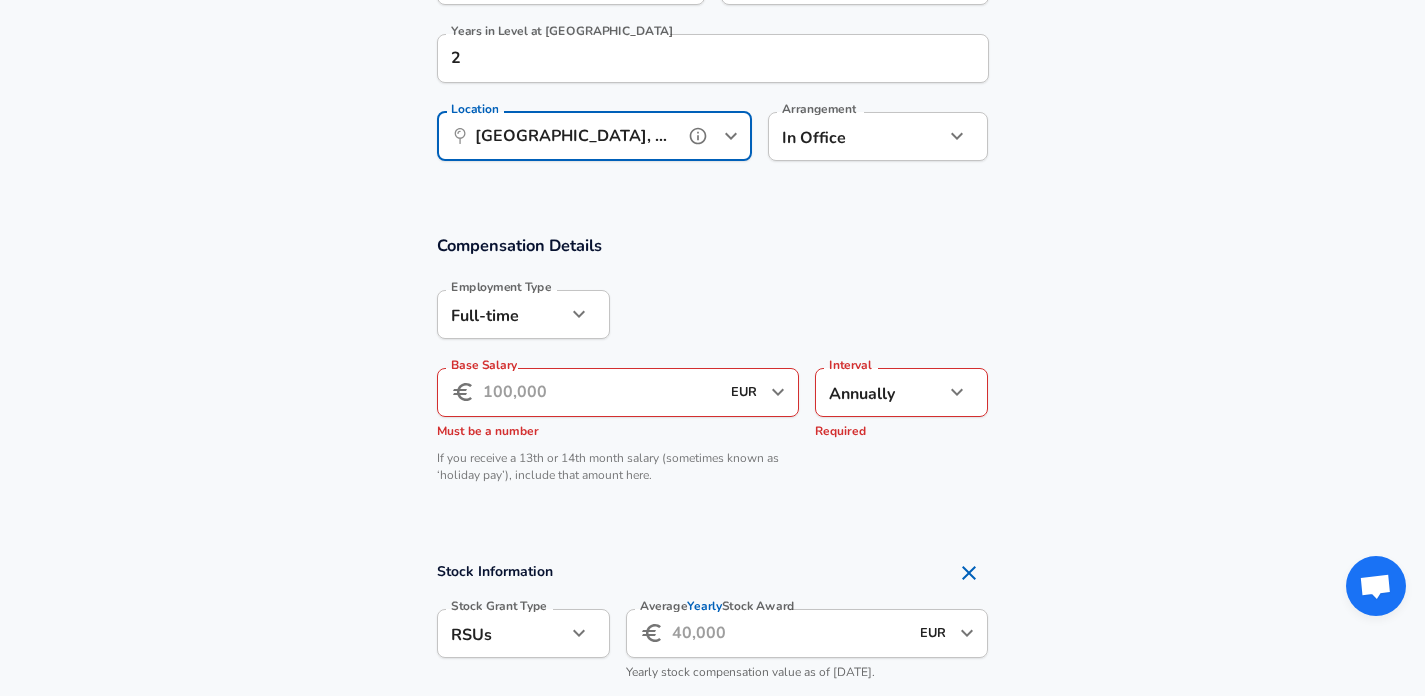 scroll, scrollTop: 1158, scrollLeft: 0, axis: vertical 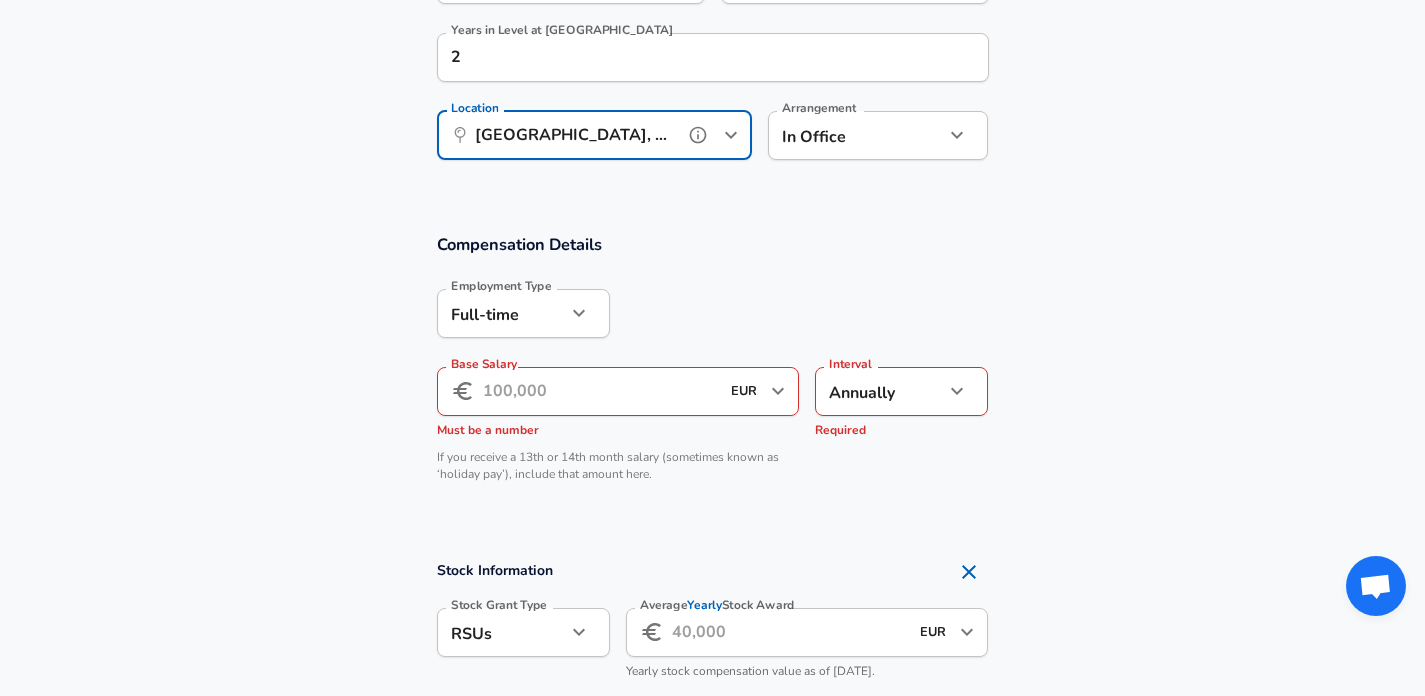 type on "[GEOGRAPHIC_DATA], [GEOGRAPHIC_DATA], [GEOGRAPHIC_DATA]" 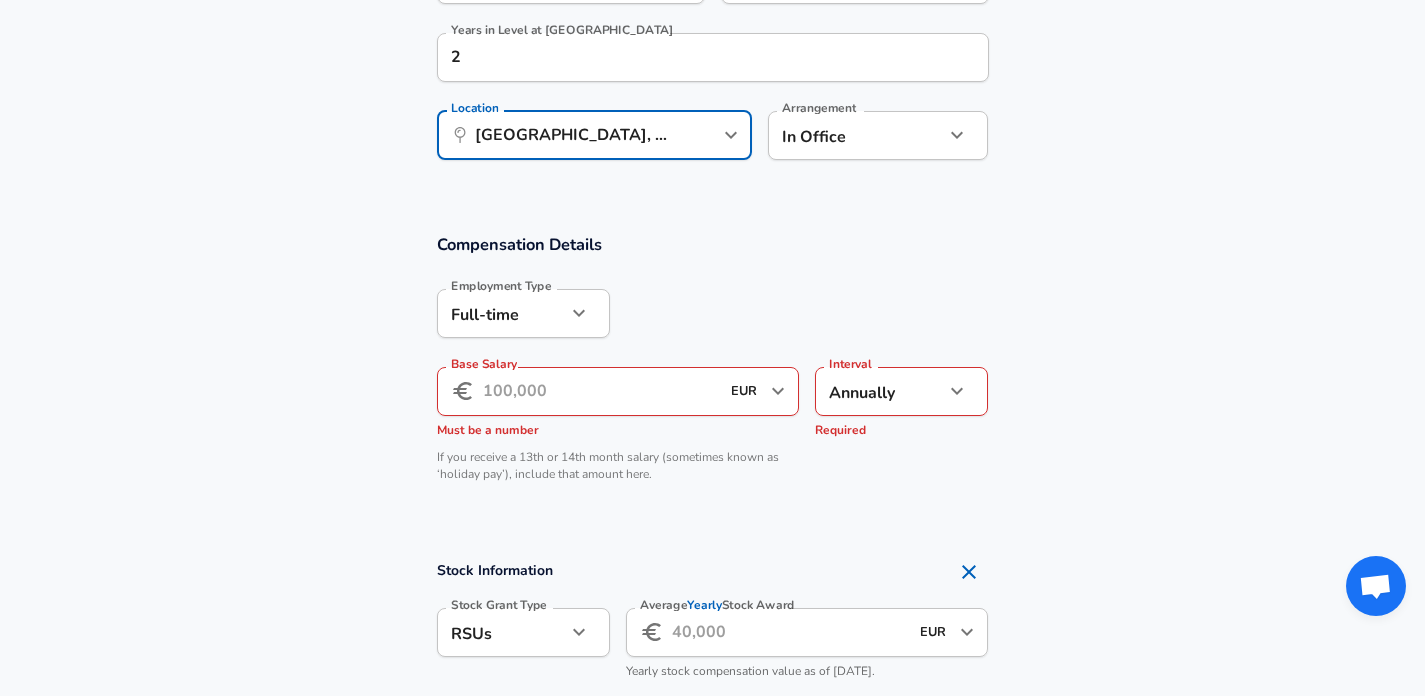 click on "Base Salary" at bounding box center (601, 391) 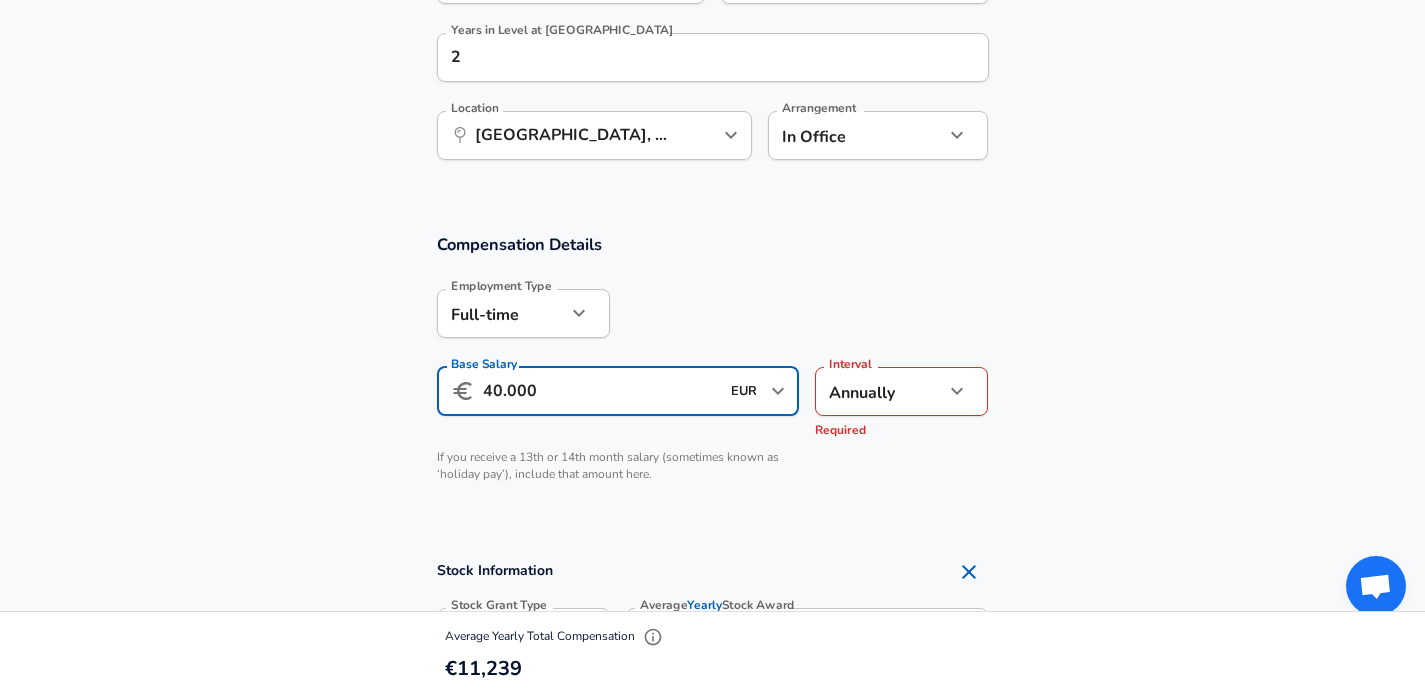 type on "40.000" 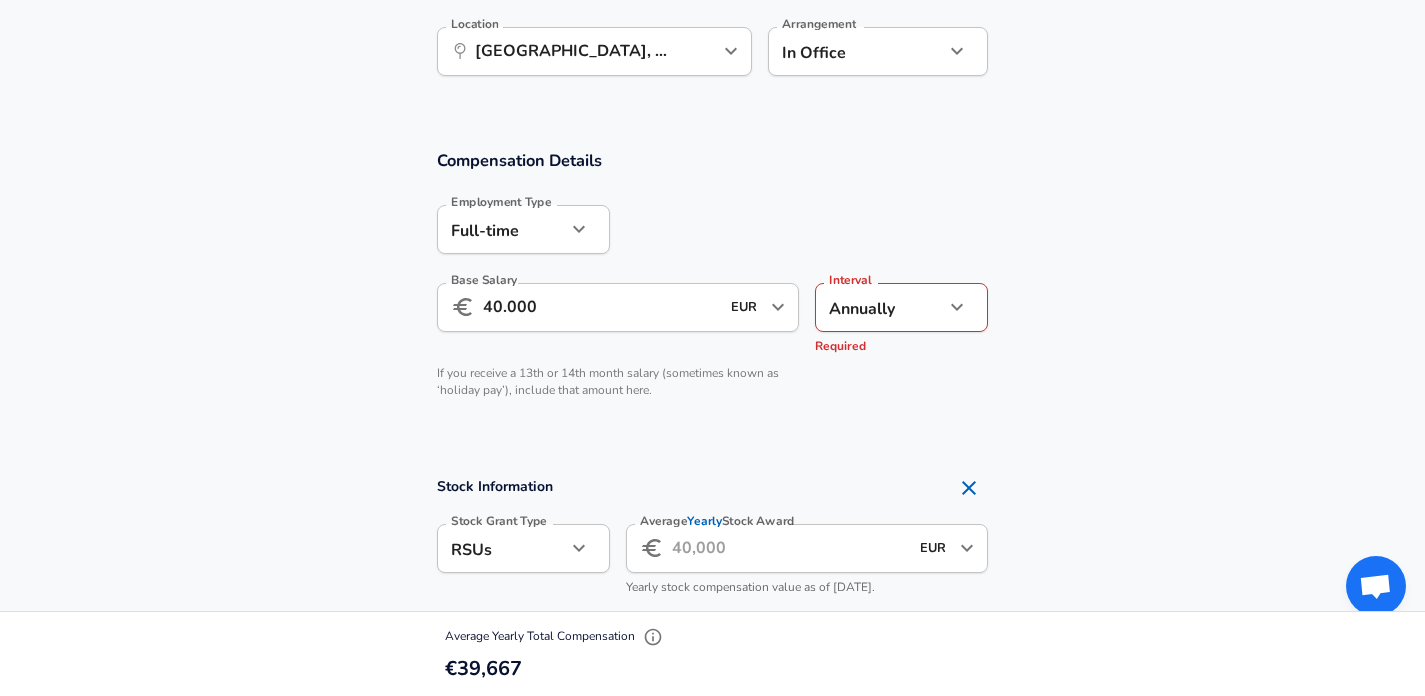 scroll, scrollTop: 1291, scrollLeft: 0, axis: vertical 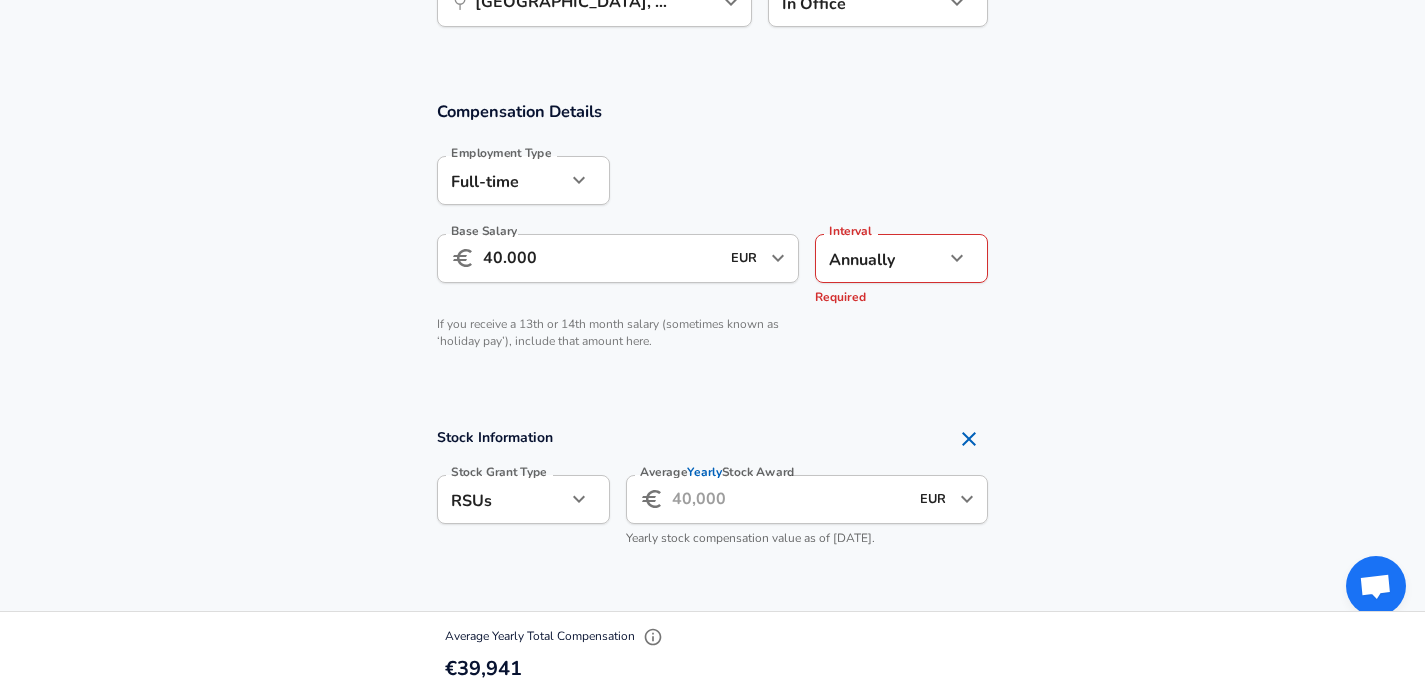click on "We value your privacy We use cookies to enhance your browsing experience, serve personalized ads or content, and analyze our traffic. By clicking "Accept All", you consent to our use of cookies. Customize    Accept All   Customize Consent Preferences   We use cookies to help you navigate efficiently and perform certain functions. You will find detailed information about all cookies under each consent category below. The cookies that are categorized as "Necessary" are stored on your browser as they are essential for enabling the basic functionalities of the site. ...  Show more Necessary Always Active Necessary cookies are required to enable the basic features of this site, such as providing secure log-in or adjusting your consent preferences. These cookies do not store any personally identifiable data. Cookie _GRECAPTCHA Duration 5 months 27 days Description Google Recaptcha service sets this cookie to identify bots to protect the website against malicious spam attacks. Cookie __stripe_mid Duration 1 year MR" at bounding box center (712, -943) 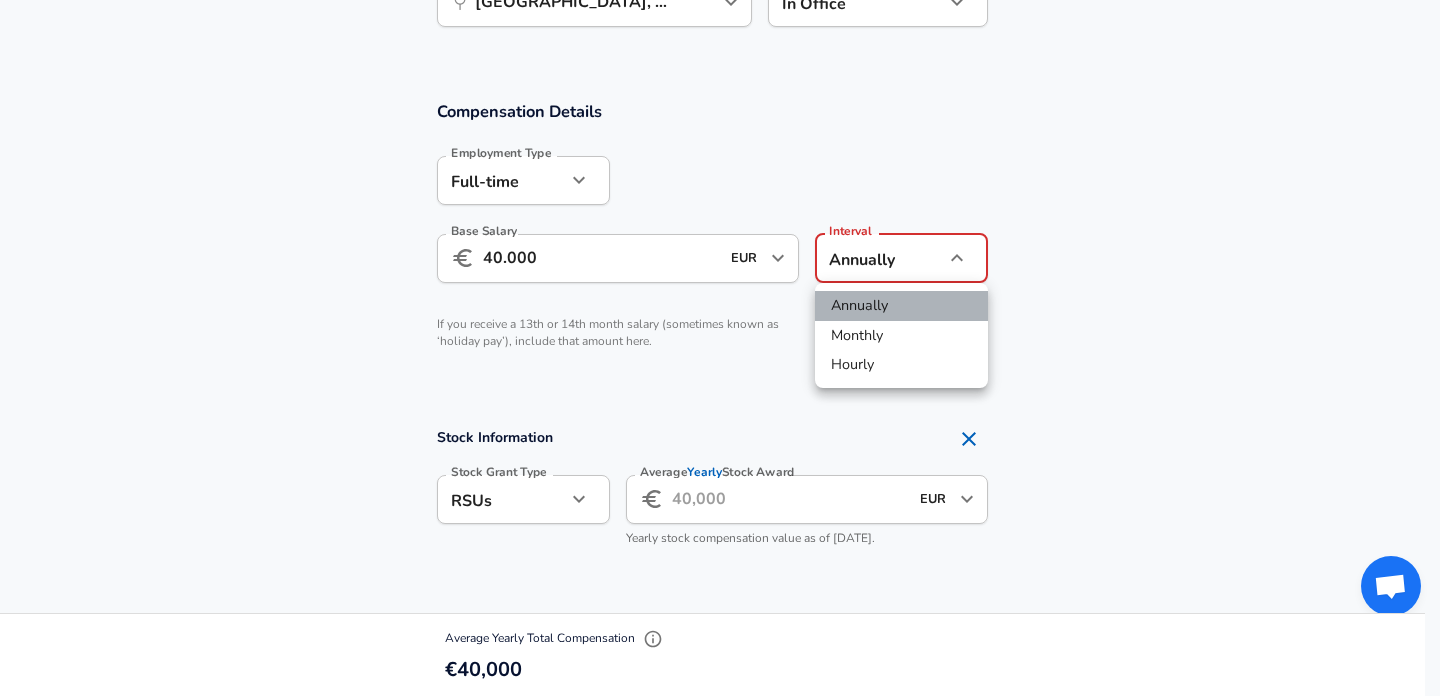 click on "Annually" at bounding box center (901, 306) 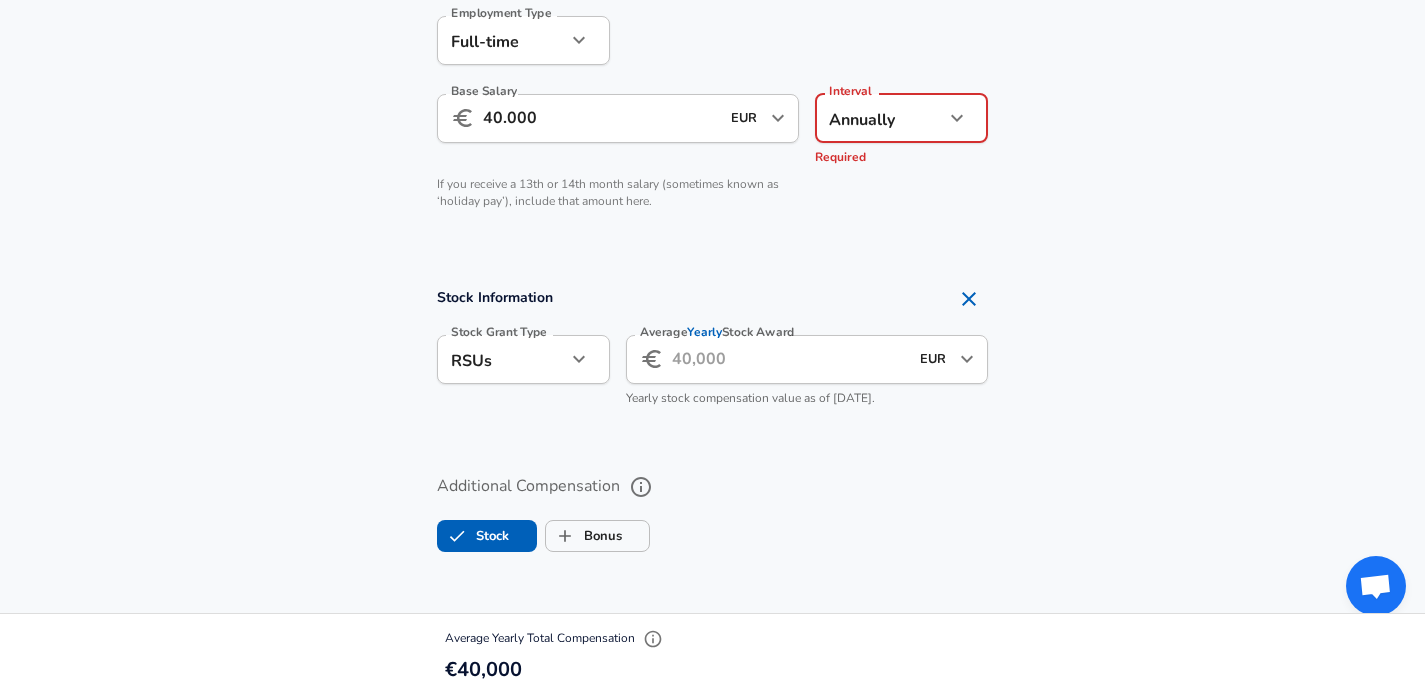scroll, scrollTop: 1431, scrollLeft: 0, axis: vertical 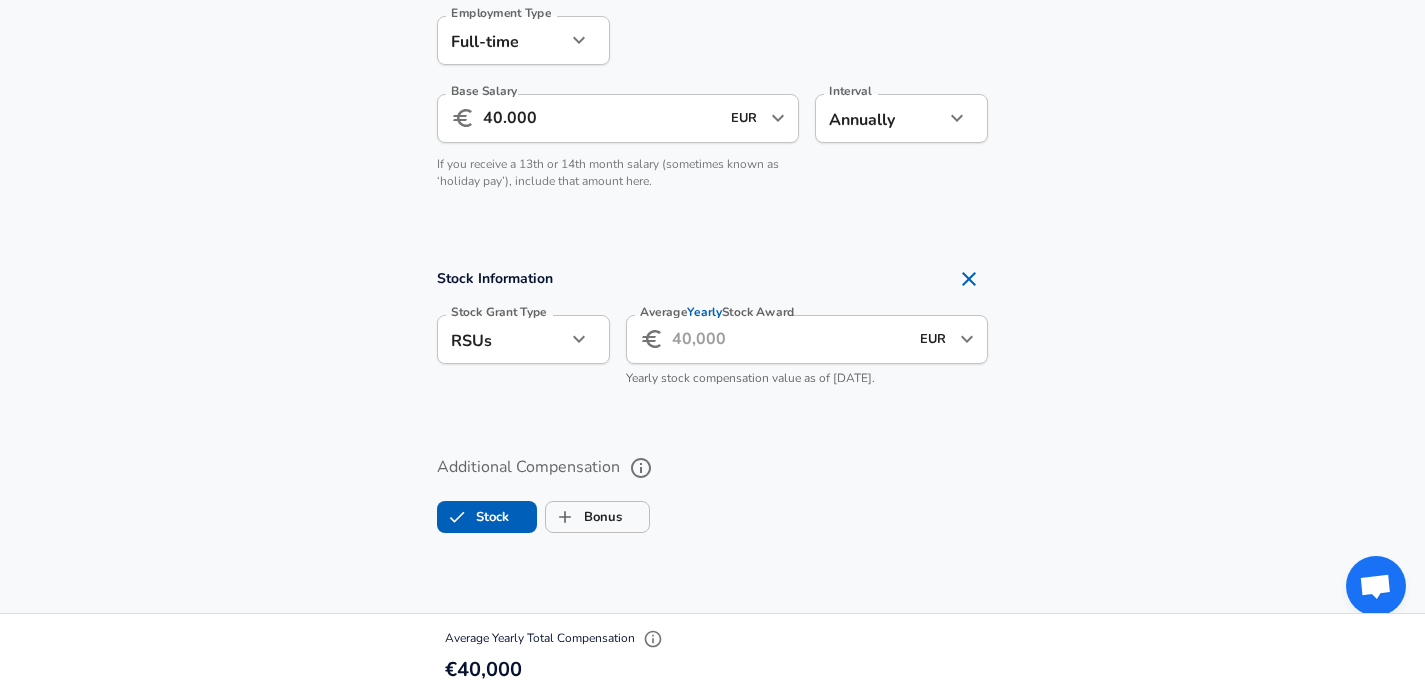 click on "Average  Yearly  Stock Award" at bounding box center (790, 339) 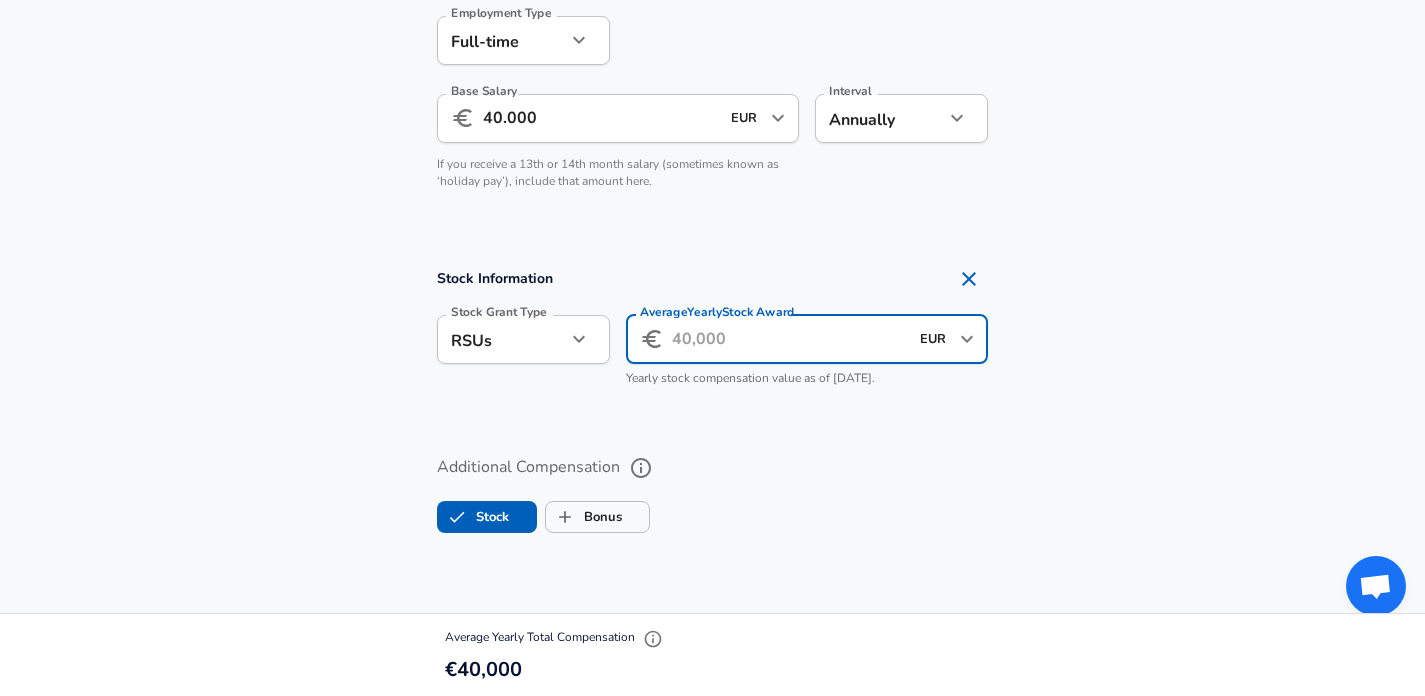 type on "0" 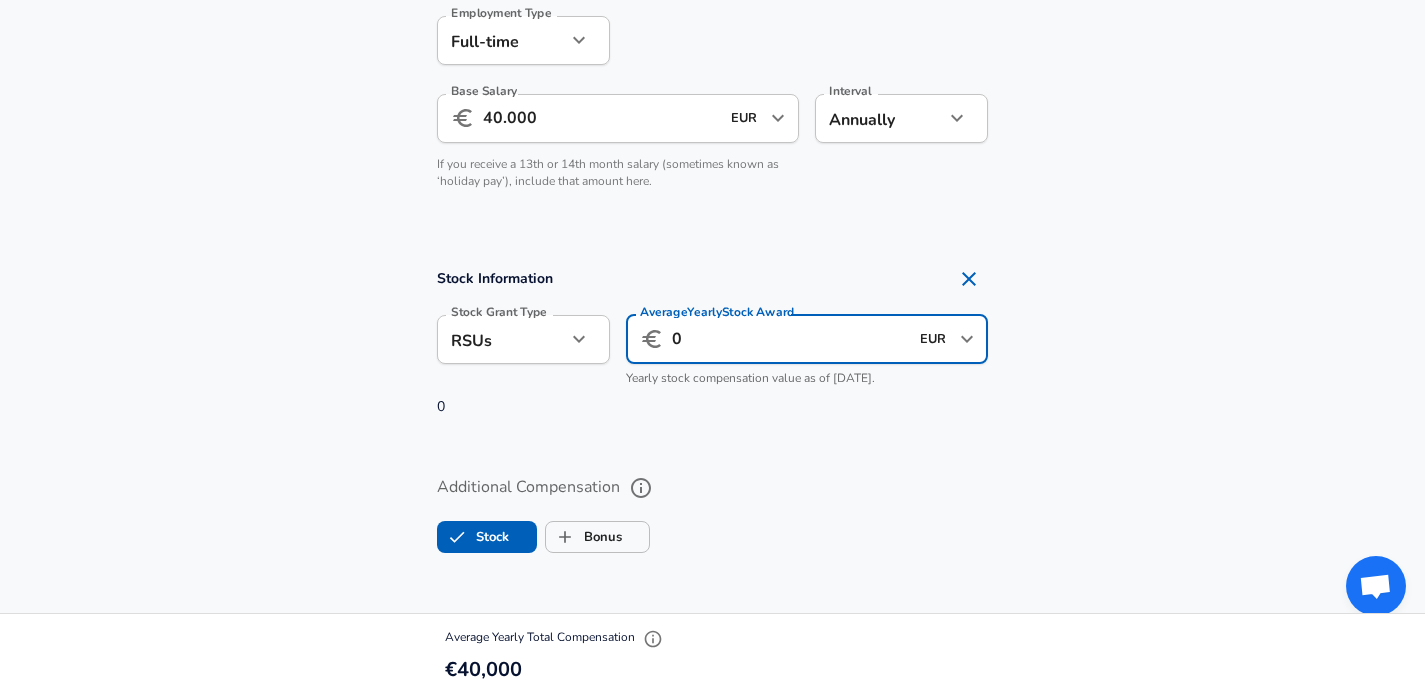 click on "Stock" at bounding box center (473, 537) 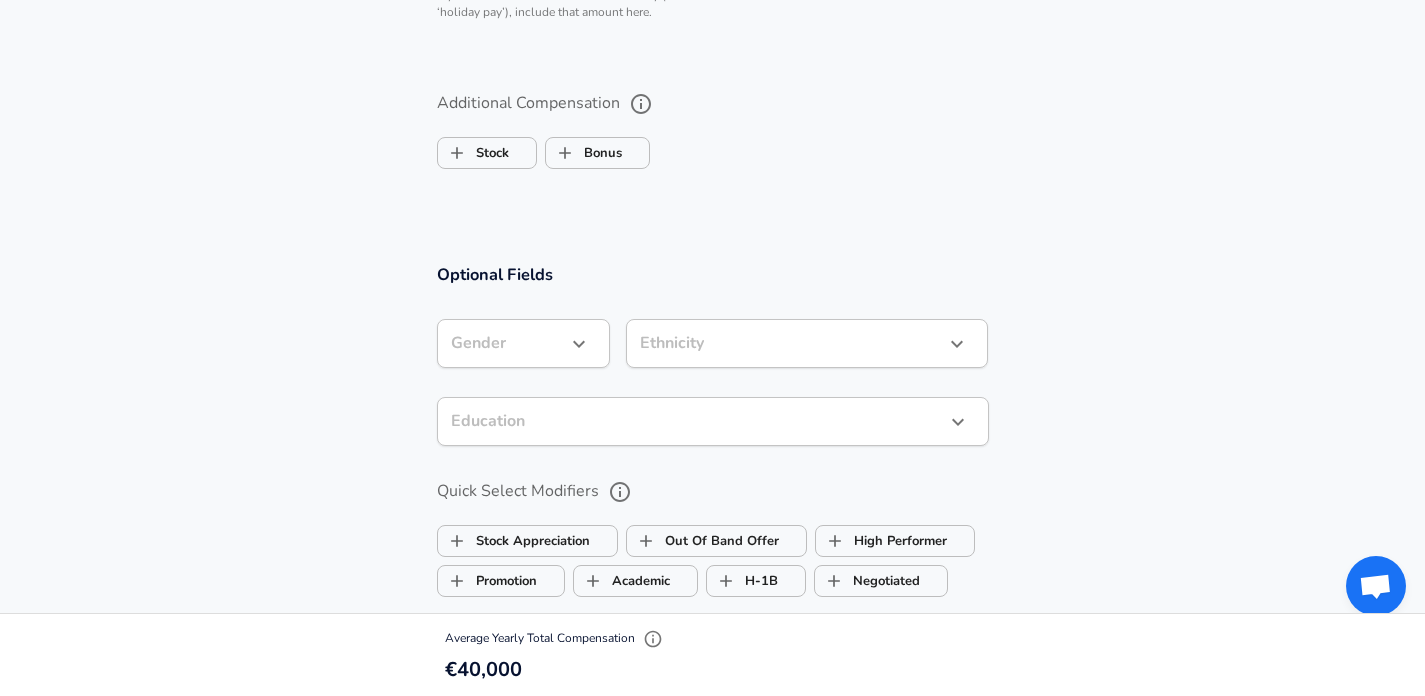 scroll, scrollTop: 1685, scrollLeft: 0, axis: vertical 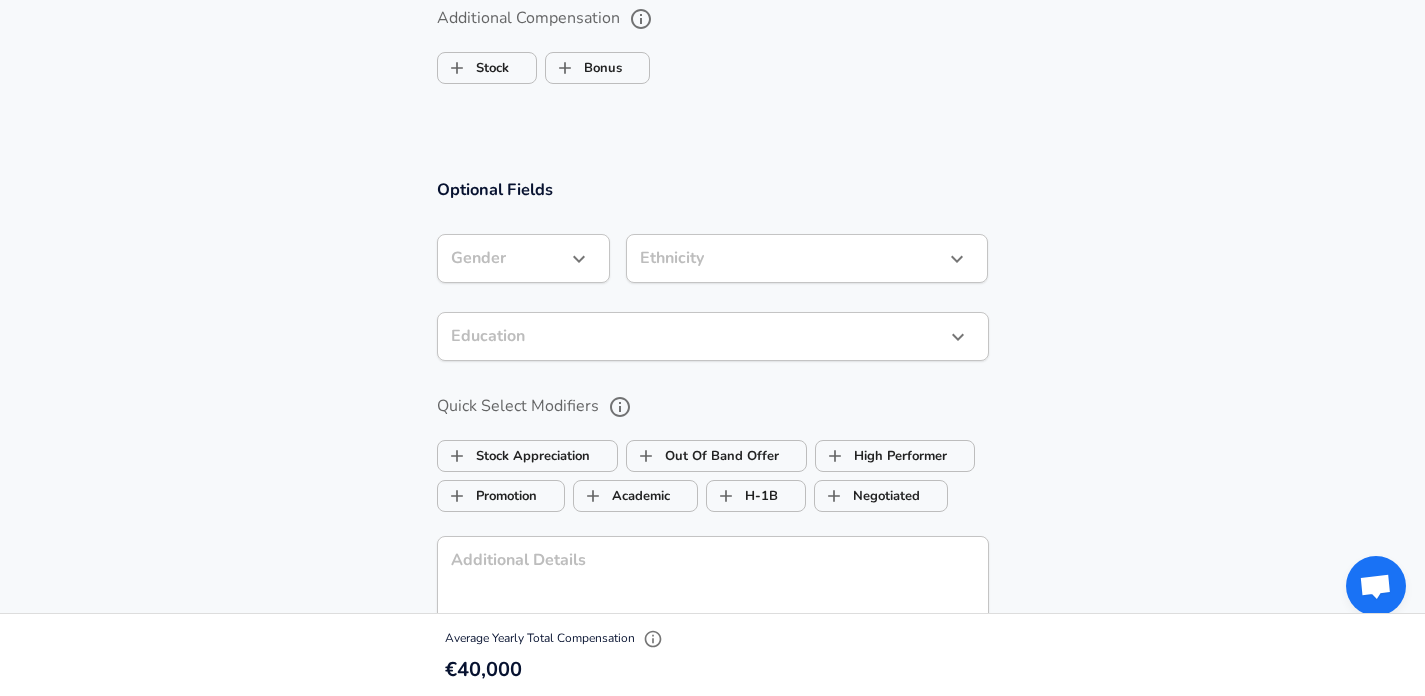 click on "Gender ​ Gender" at bounding box center (515, 257) 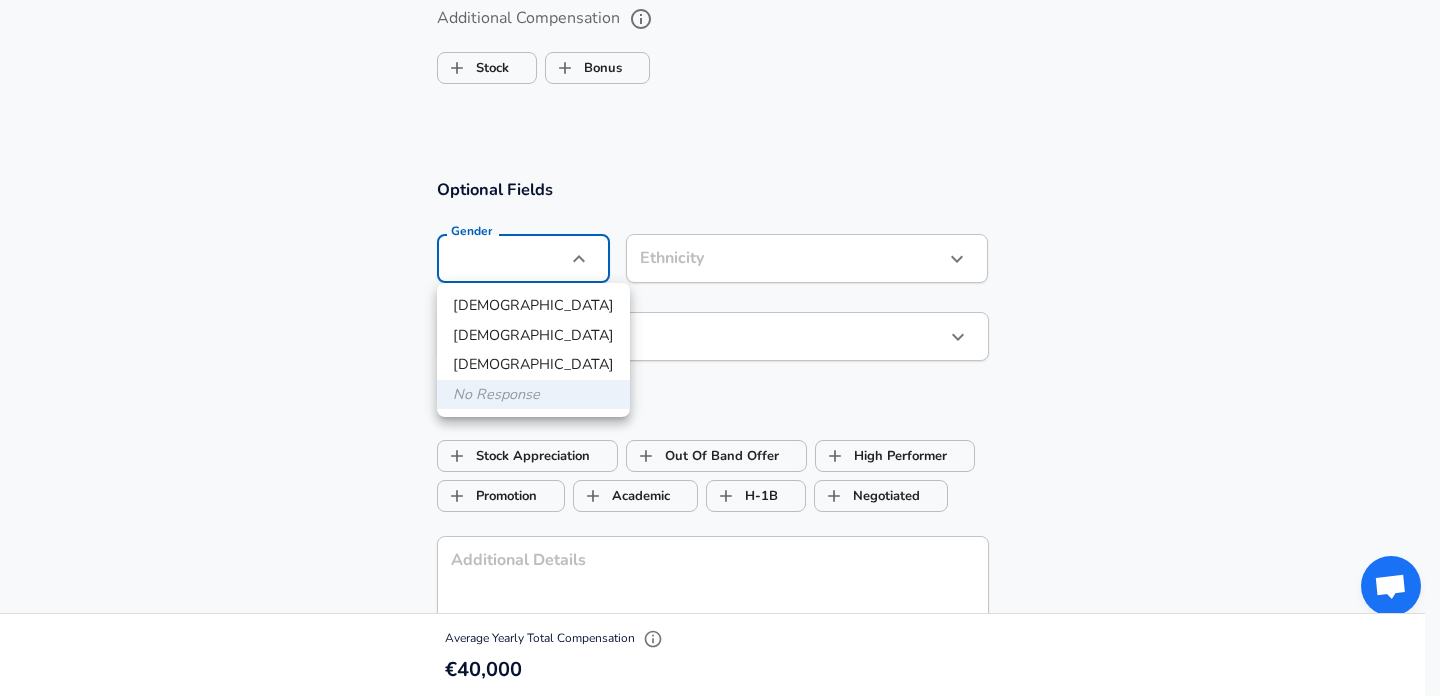 click on "[DEMOGRAPHIC_DATA]" at bounding box center (533, 306) 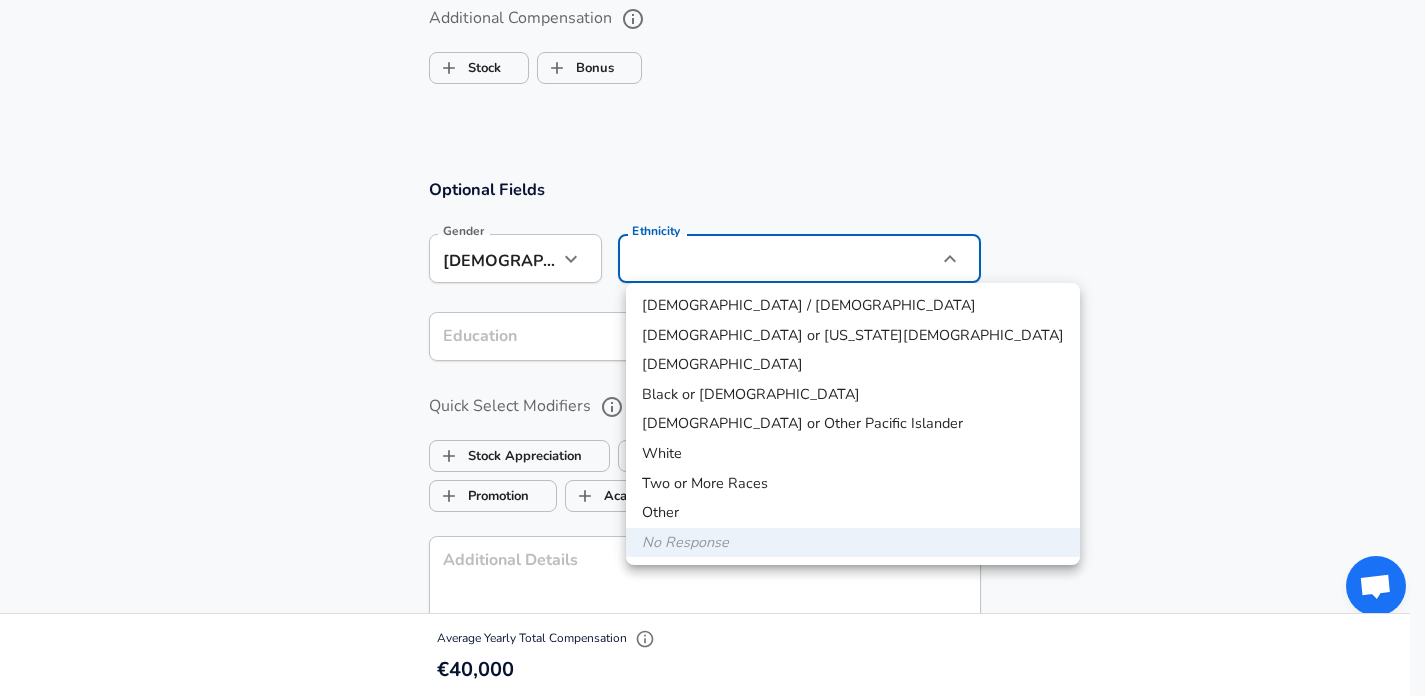 click on "We value your privacy We use cookies to enhance your browsing experience, serve personalized ads or content, and analyze our traffic. By clicking "Accept All", you consent to our use of cookies. Customize    Accept All   Customize Consent Preferences   We use cookies to help you navigate efficiently and perform certain functions. You will find detailed information about all cookies under each consent category below. The cookies that are categorized as "Necessary" are stored on your browser as they are essential for enabling the basic functionalities of the site. ...  Show more Necessary Always Active Necessary cookies are required to enable the basic features of this site, such as providing secure log-in or adjusting your consent preferences. These cookies do not store any personally identifiable data. Cookie _GRECAPTCHA Duration 5 months 27 days Description Google Recaptcha service sets this cookie to identify bots to protect the website against malicious spam attacks. Cookie __stripe_mid Duration 1 year MR" at bounding box center (712, -1337) 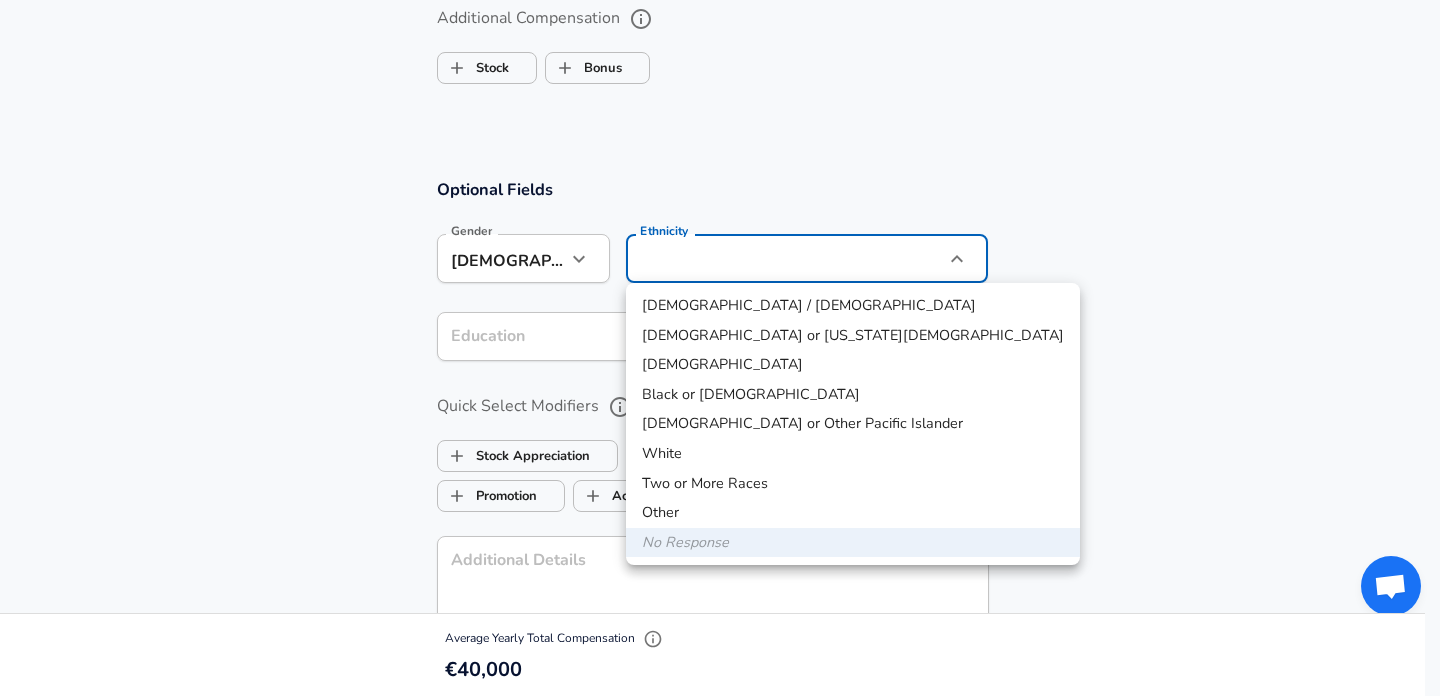 click on "Other" at bounding box center (853, 513) 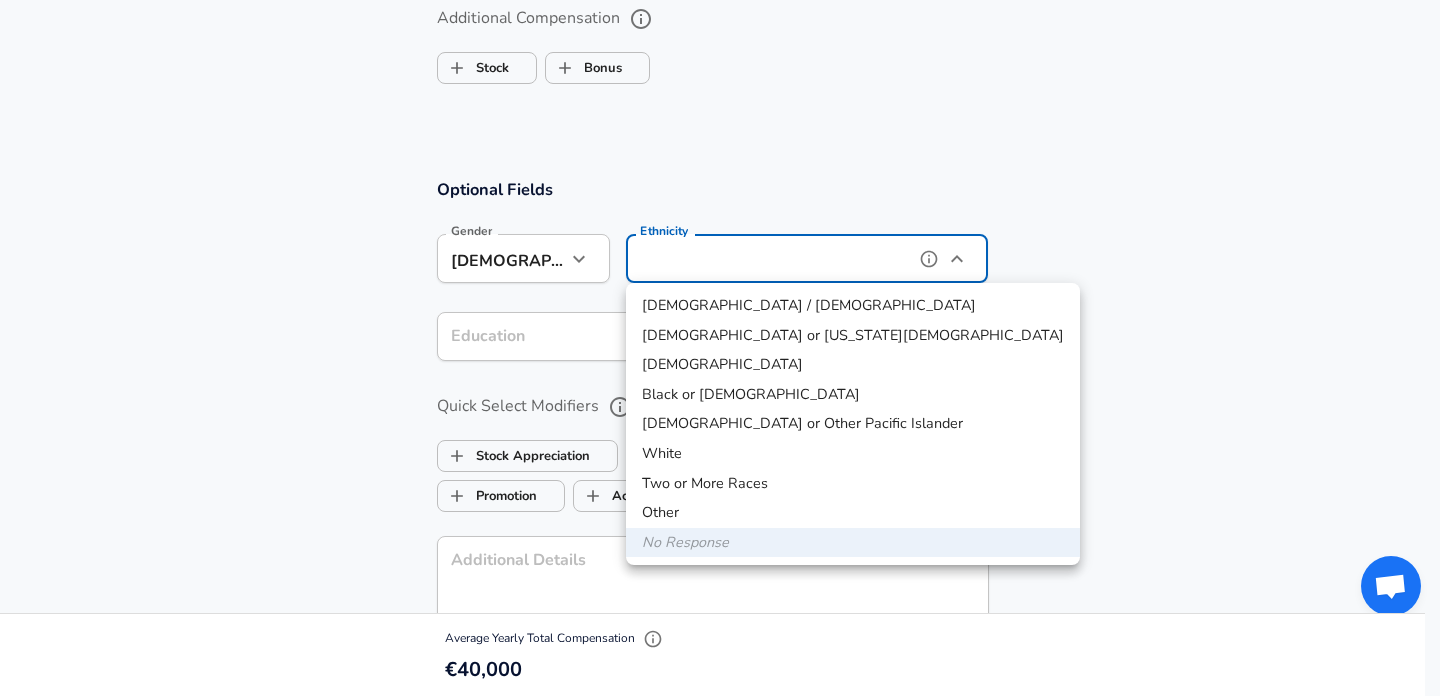 type on "Two or More Races" 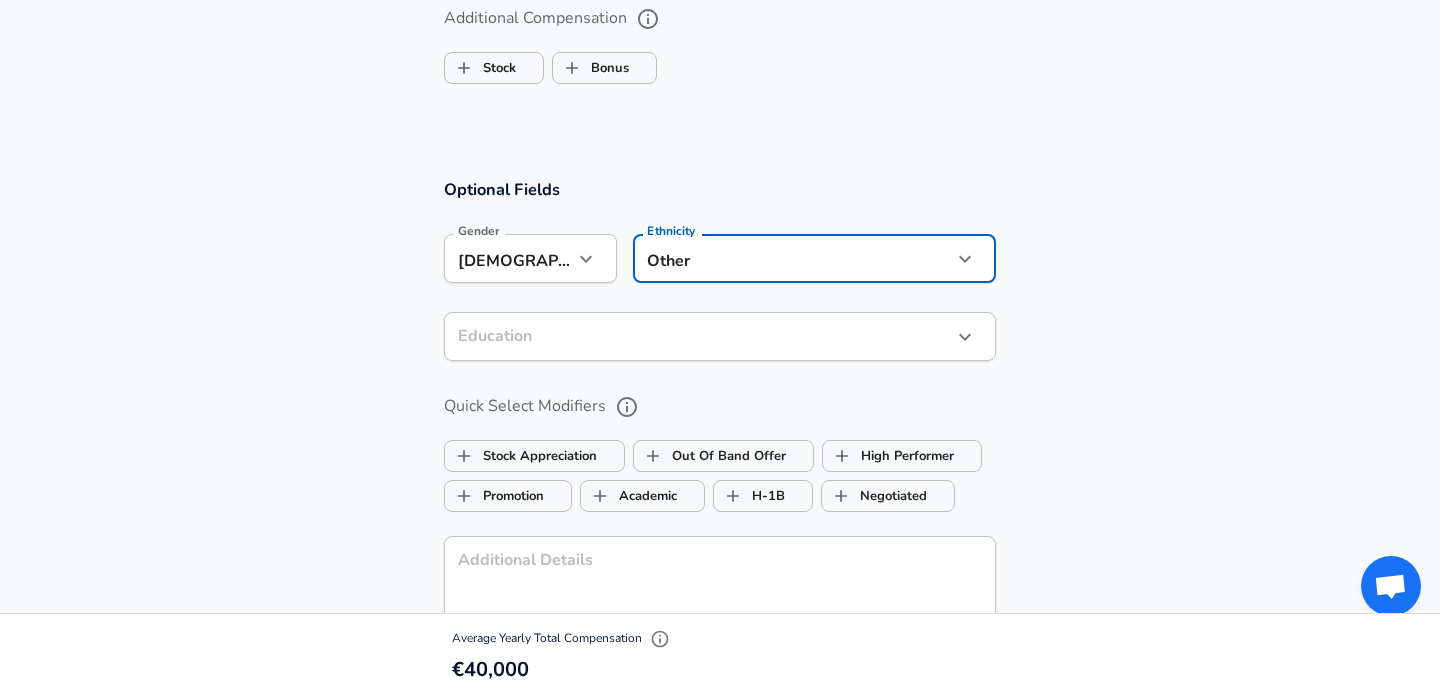 click on "We value your privacy We use cookies to enhance your browsing experience, serve personalized ads or content, and analyze our traffic. By clicking "Accept All", you consent to our use of cookies. Customize    Accept All   Customize Consent Preferences   We use cookies to help you navigate efficiently and perform certain functions. You will find detailed information about all cookies under each consent category below. The cookies that are categorized as "Necessary" are stored on your browser as they are essential for enabling the basic functionalities of the site. ...  Show more Necessary Always Active Necessary cookies are required to enable the basic features of this site, such as providing secure log-in or adjusting your consent preferences. These cookies do not store any personally identifiable data. Cookie _GRECAPTCHA Duration 5 months 27 days Description Google Recaptcha service sets this cookie to identify bots to protect the website against malicious spam attacks. Cookie __stripe_mid Duration 1 year MR" at bounding box center (720, -1337) 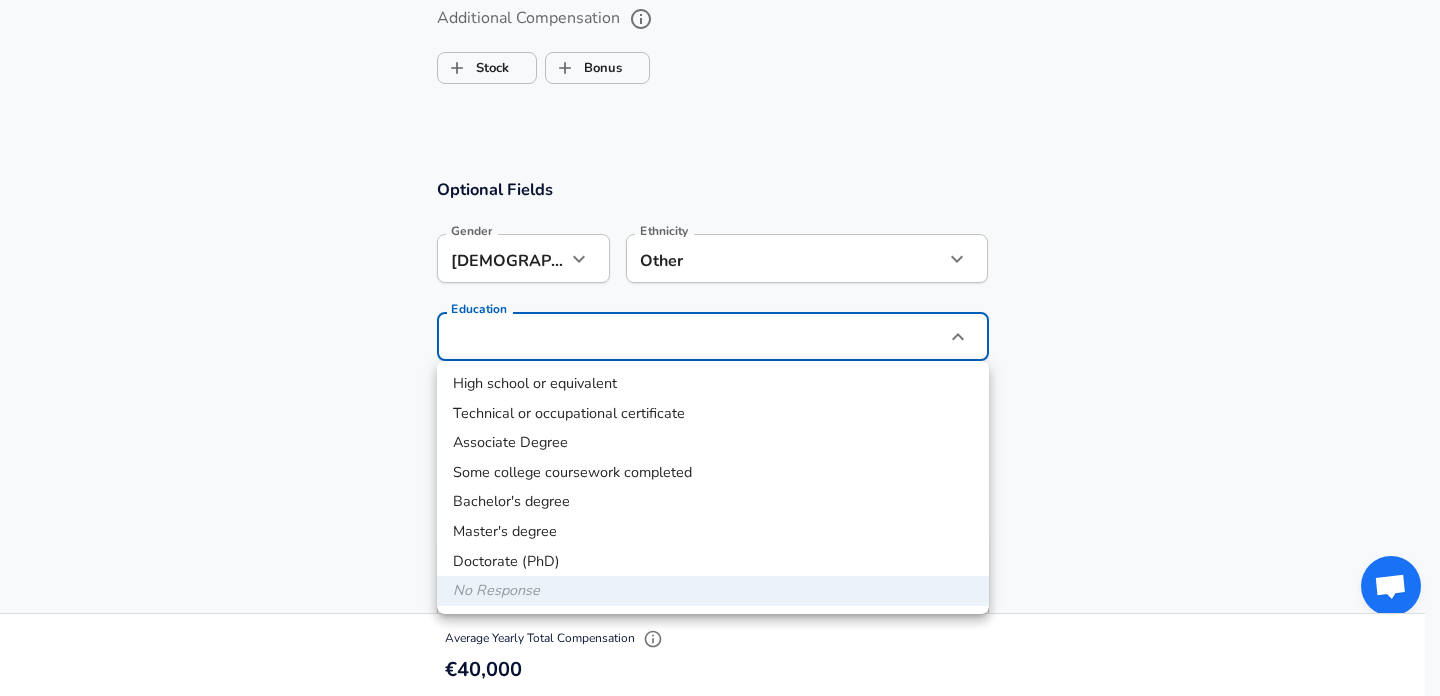 click on "Master's degree" at bounding box center (713, 532) 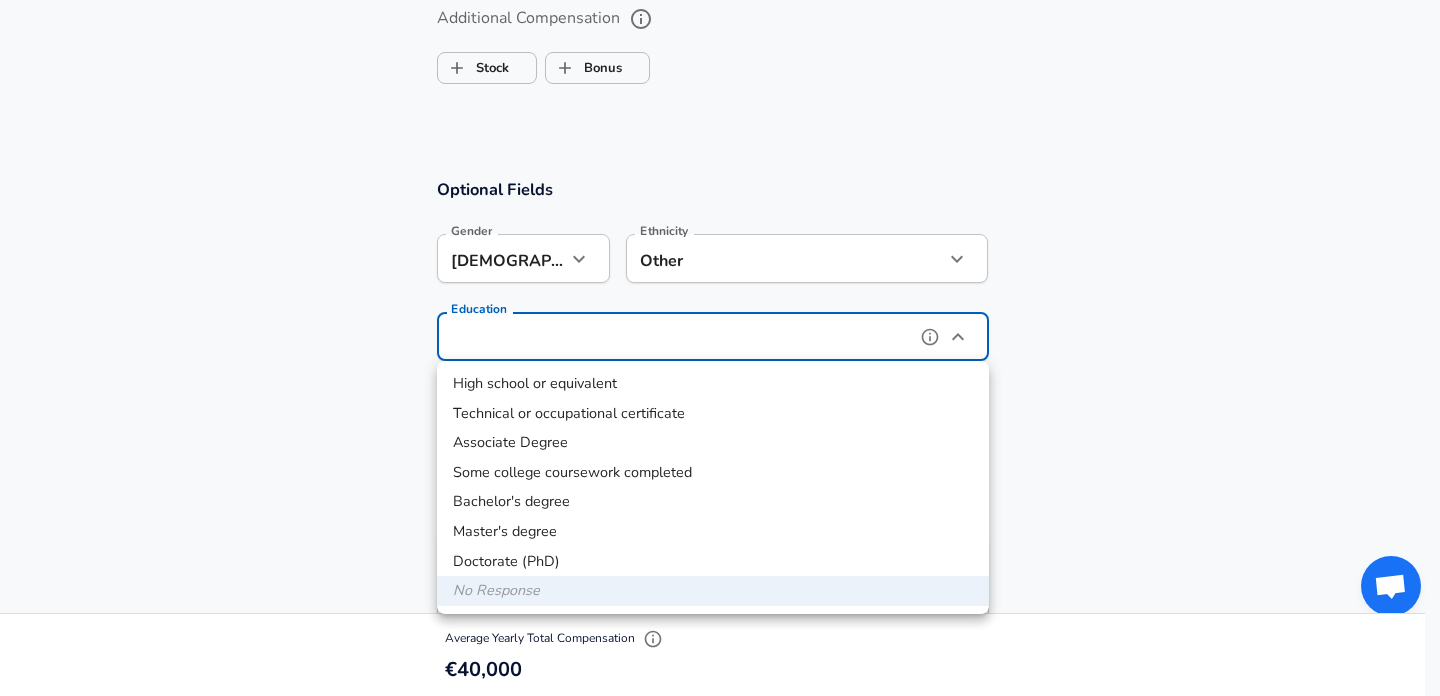 type on "Masters degree" 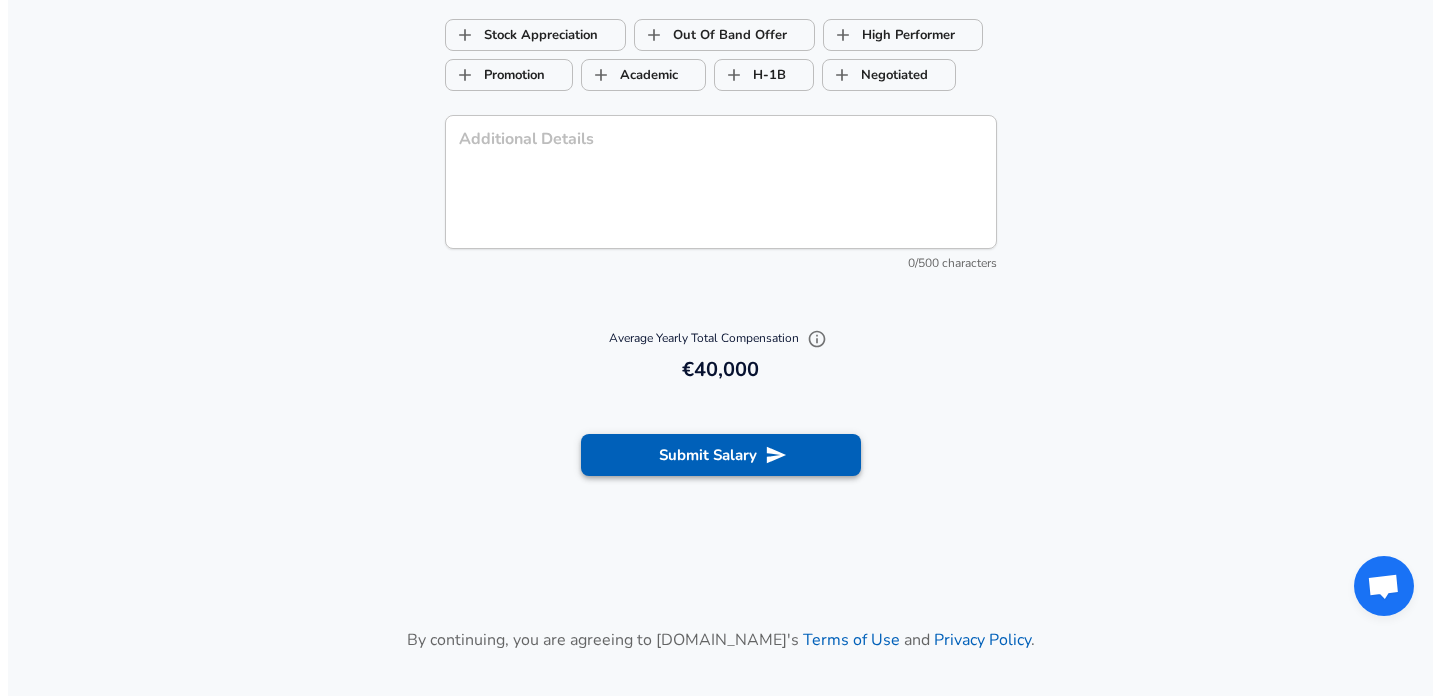 scroll, scrollTop: 2142, scrollLeft: 0, axis: vertical 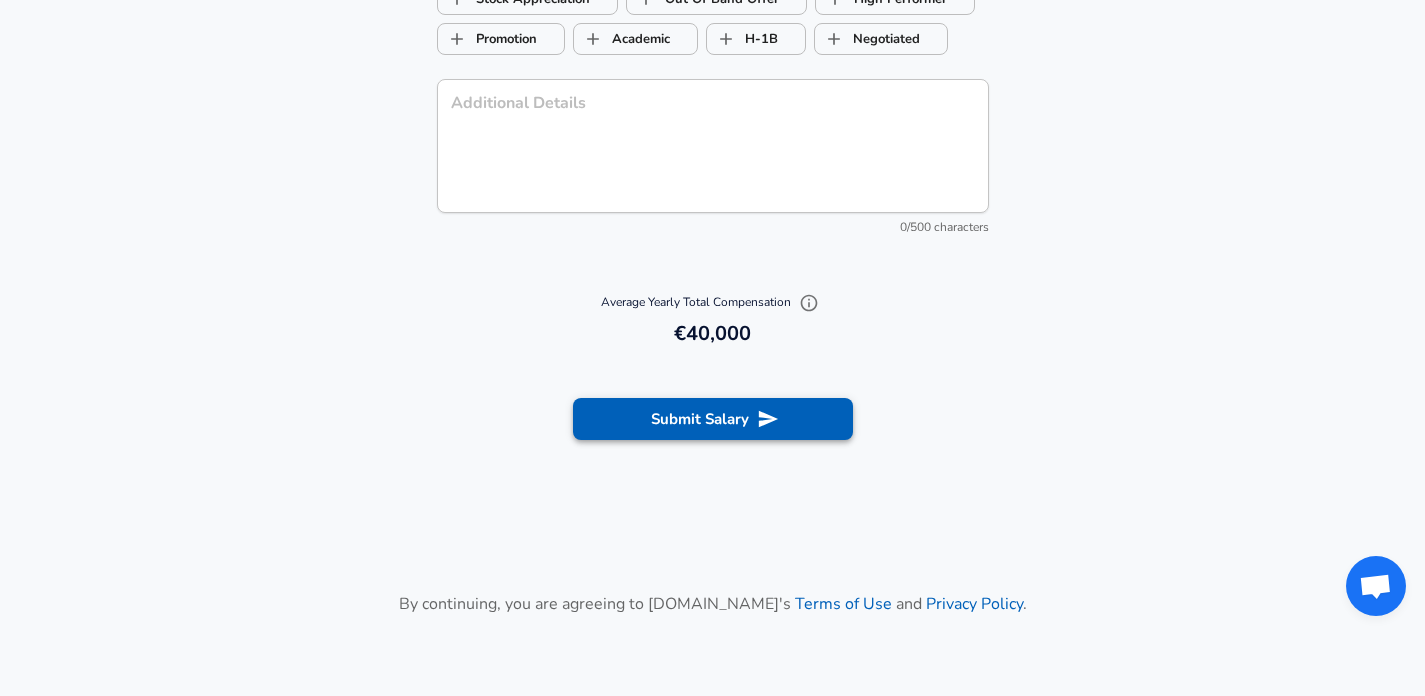 click on "Submit Salary" at bounding box center (713, 419) 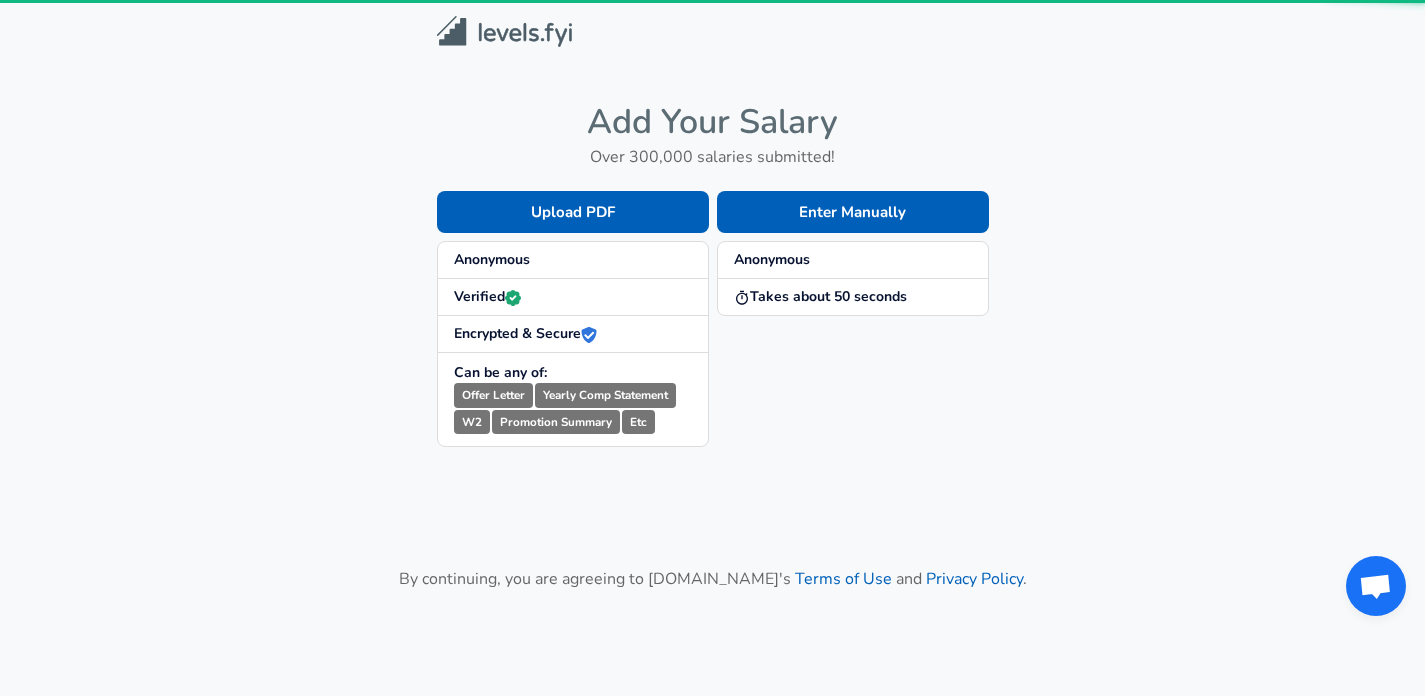 scroll, scrollTop: 0, scrollLeft: 0, axis: both 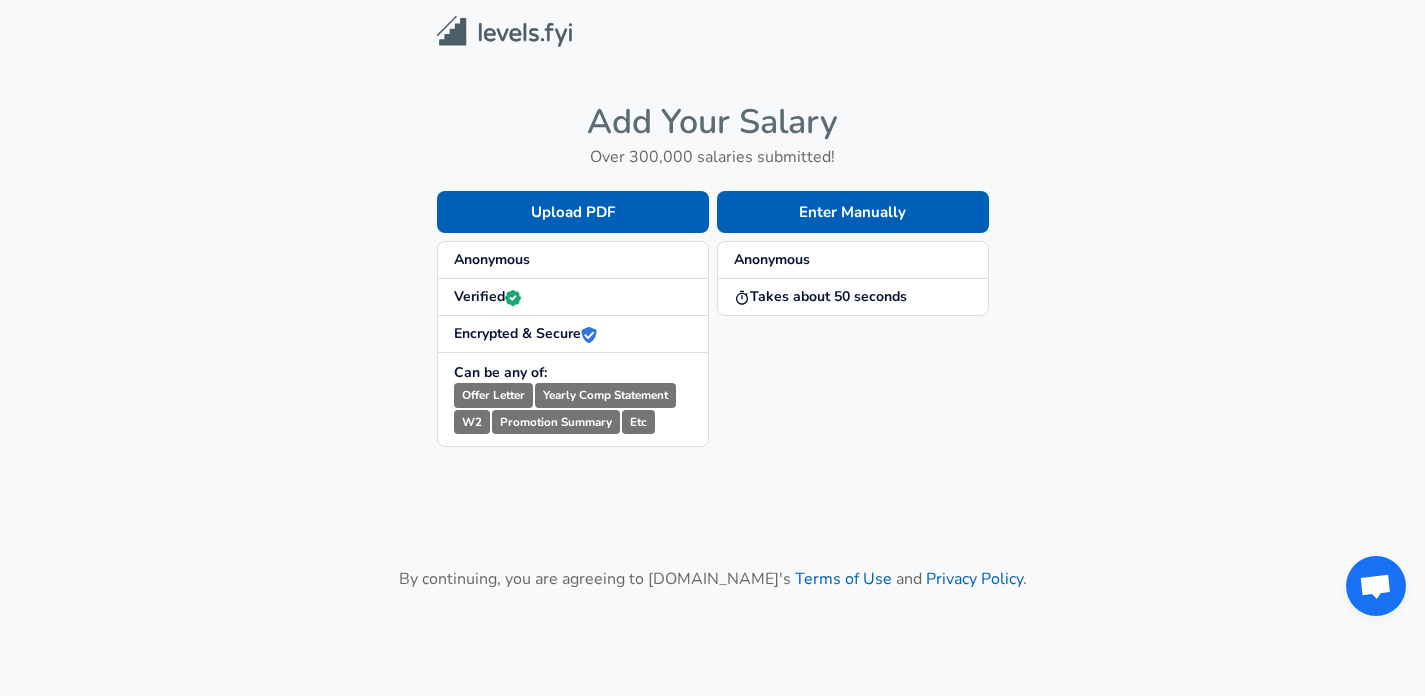 click on "Add Your Salary Over 300,000 salaries submitted! Upload PDF Anonymous Verified   Encrypted & Secure   Can be any of: Offer Letter Yearly Comp Statement W2 Promotion Summary Etc Enter Manually Anonymous  Takes about 50 seconds By continuing, you are agreeing to [DOMAIN_NAME][PERSON_NAME]'s   Terms of Use   and   Privacy Policy ." at bounding box center (712, 355) 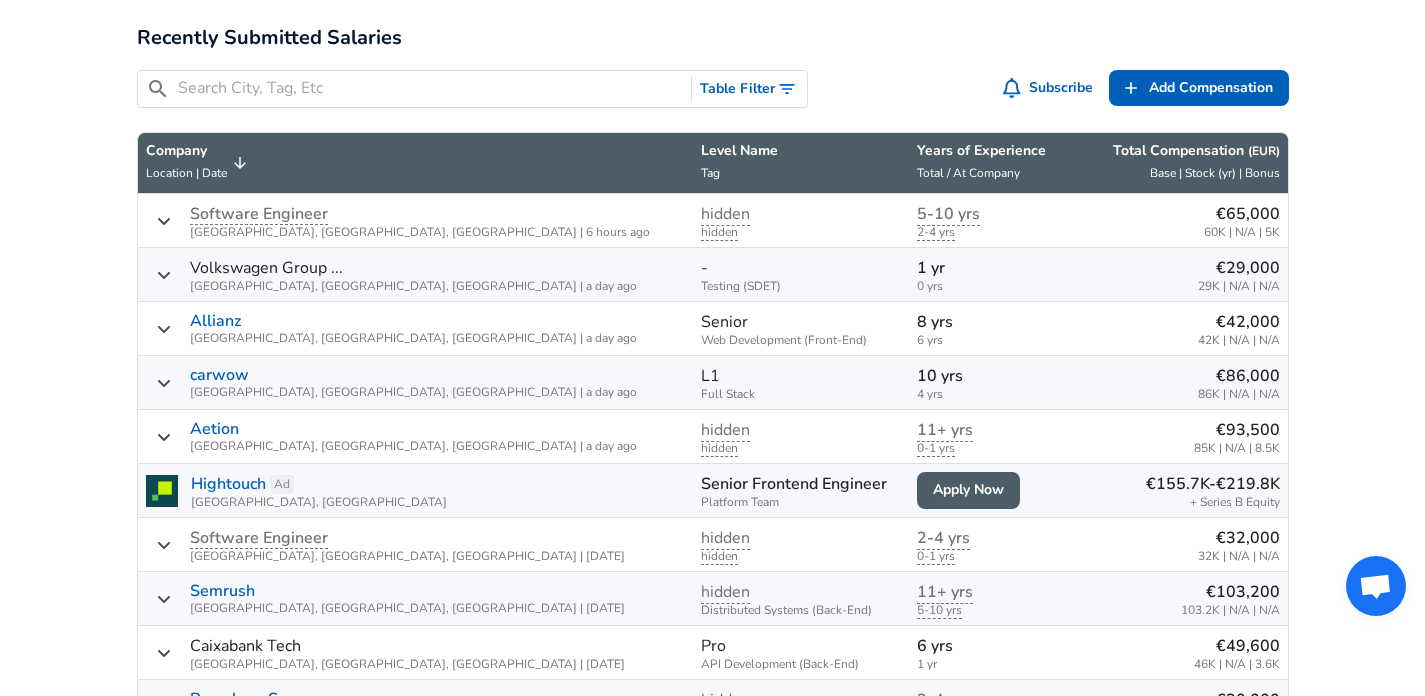 scroll, scrollTop: 887, scrollLeft: 0, axis: vertical 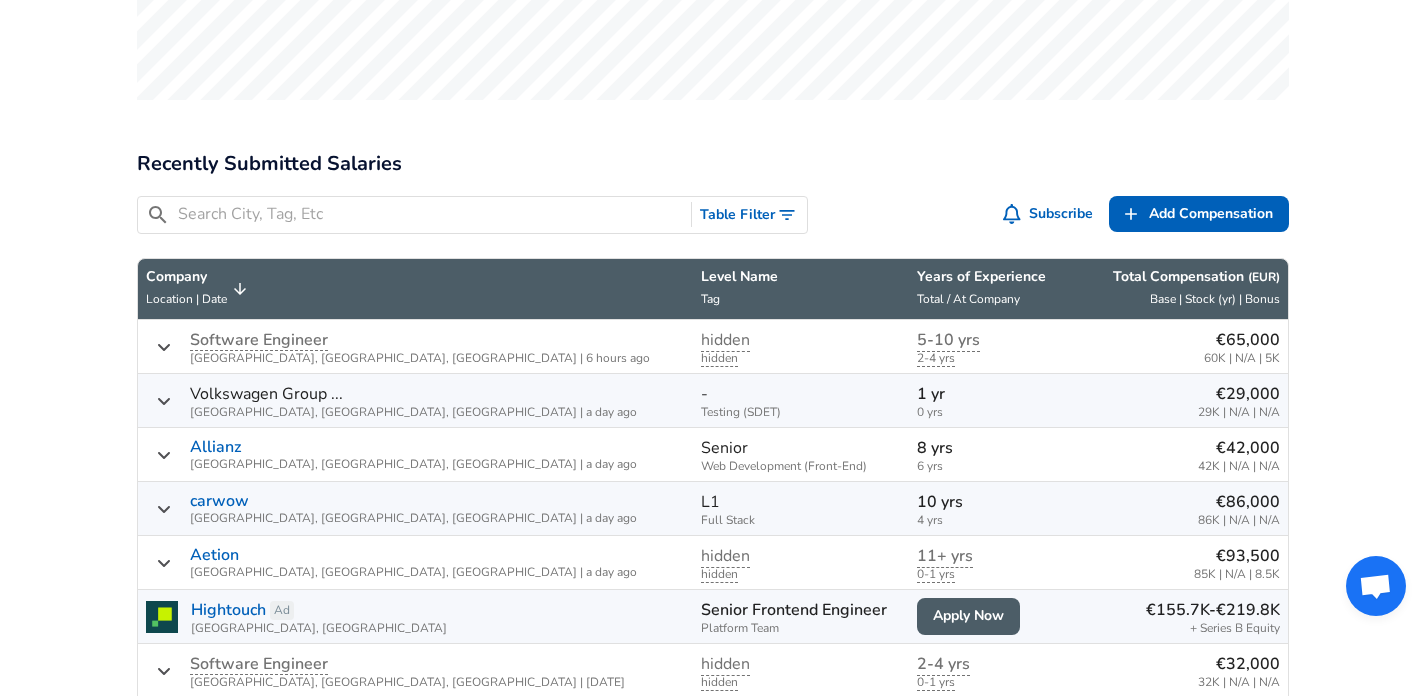 click at bounding box center (431, 214) 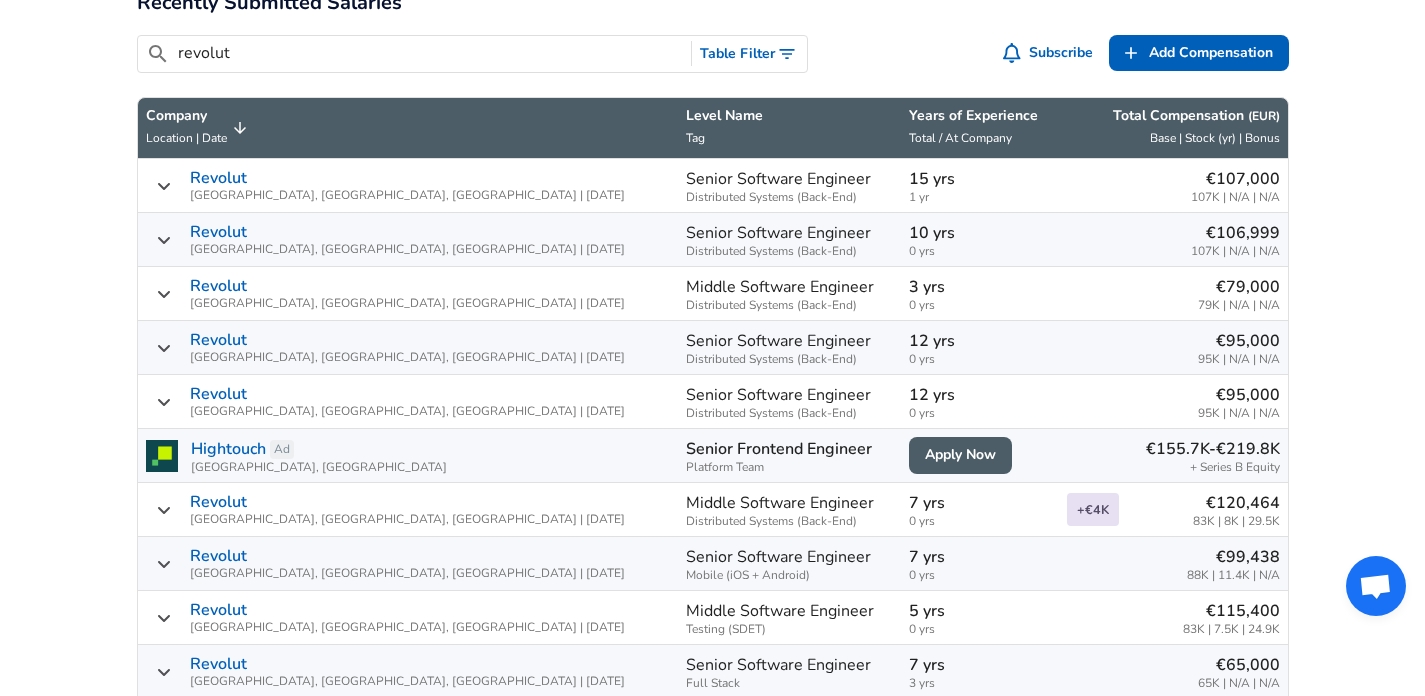 scroll, scrollTop: 1015, scrollLeft: 0, axis: vertical 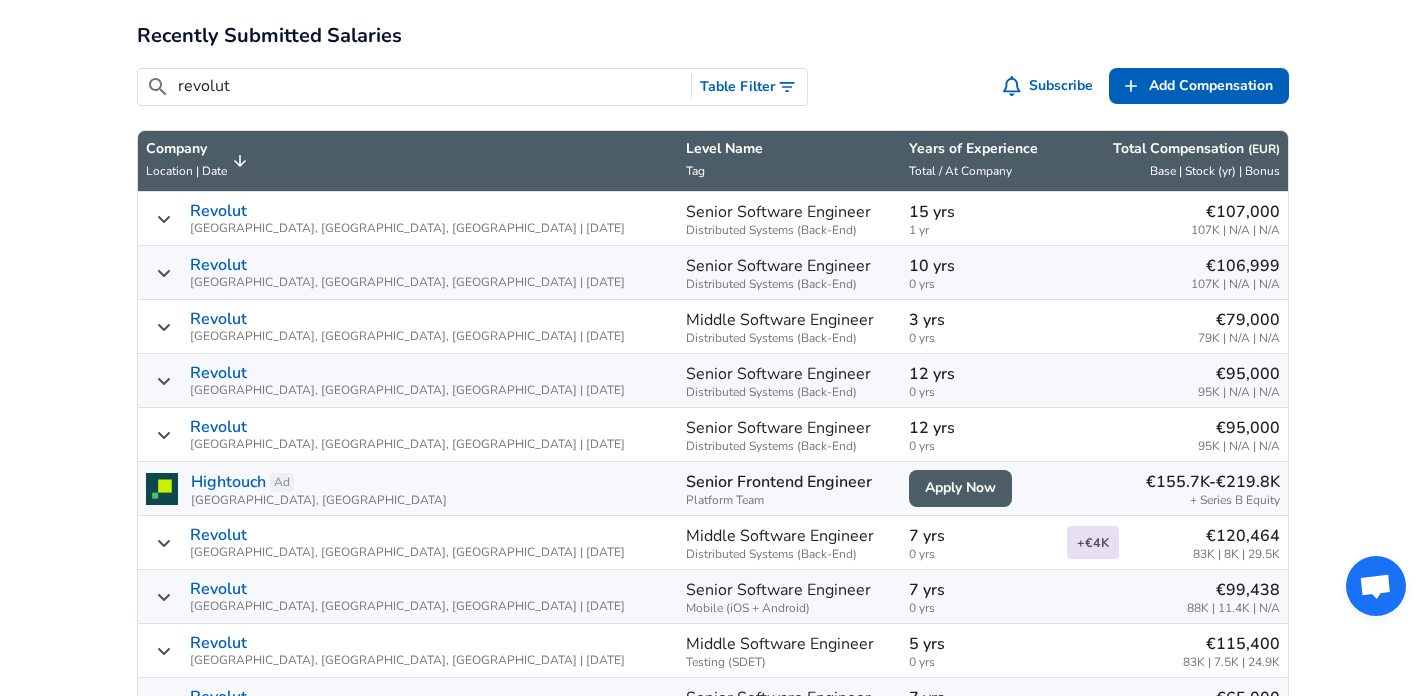 type on "revolut" 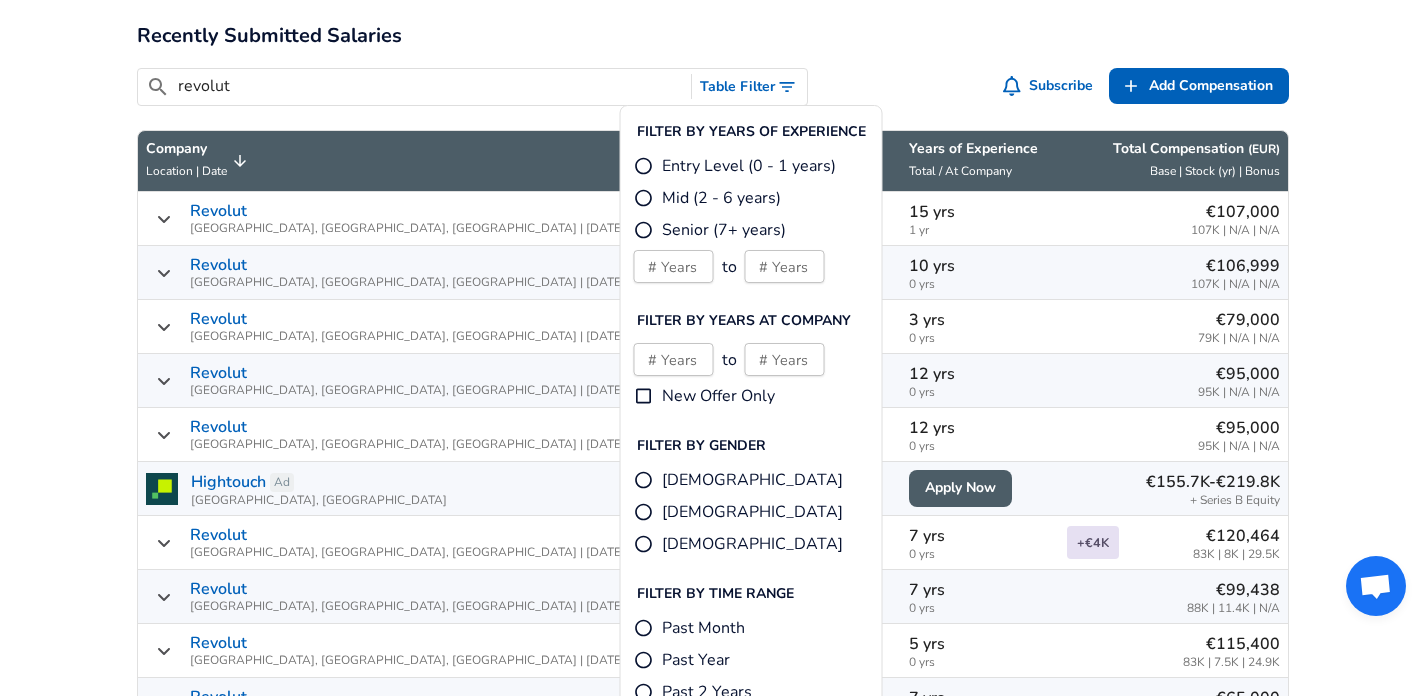 click on "Mid (2 - 6 years)" at bounding box center (644, 198) 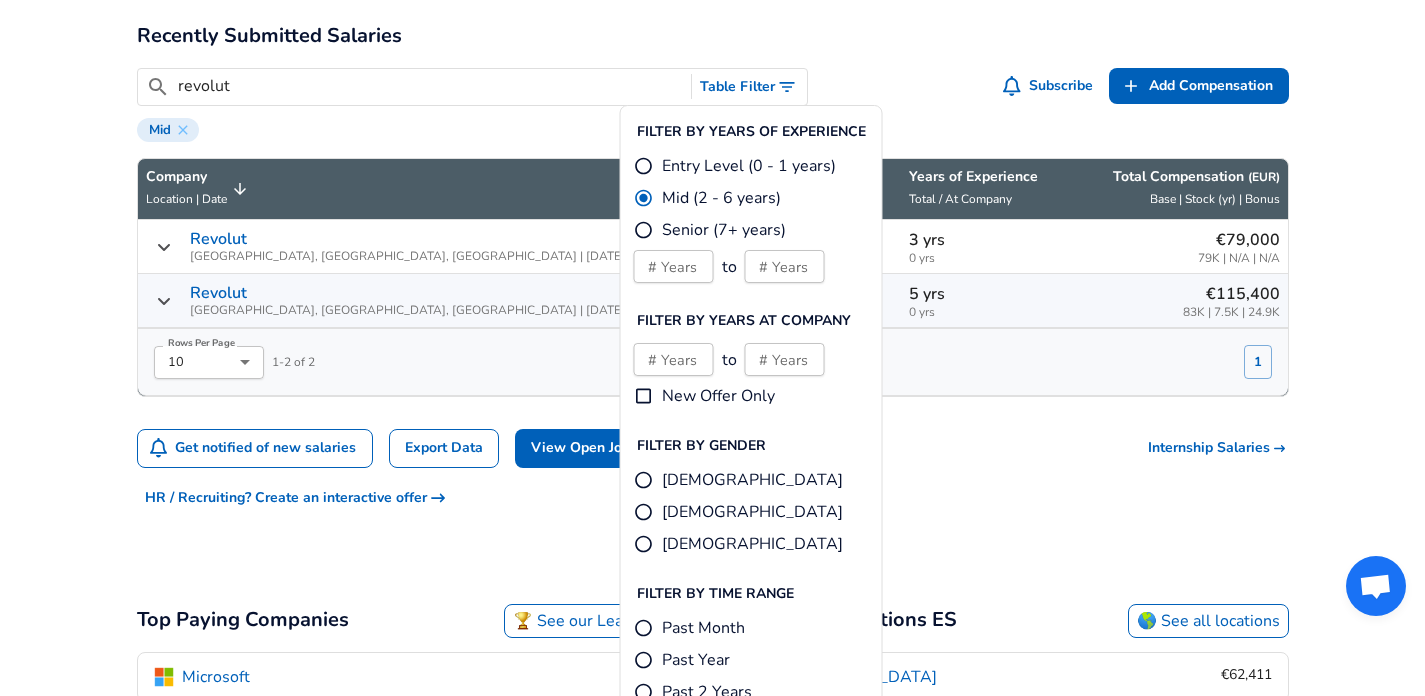 click on "​ revolut Table Filter Subscribe Add Add Comp Add Compensation" at bounding box center [713, 87] 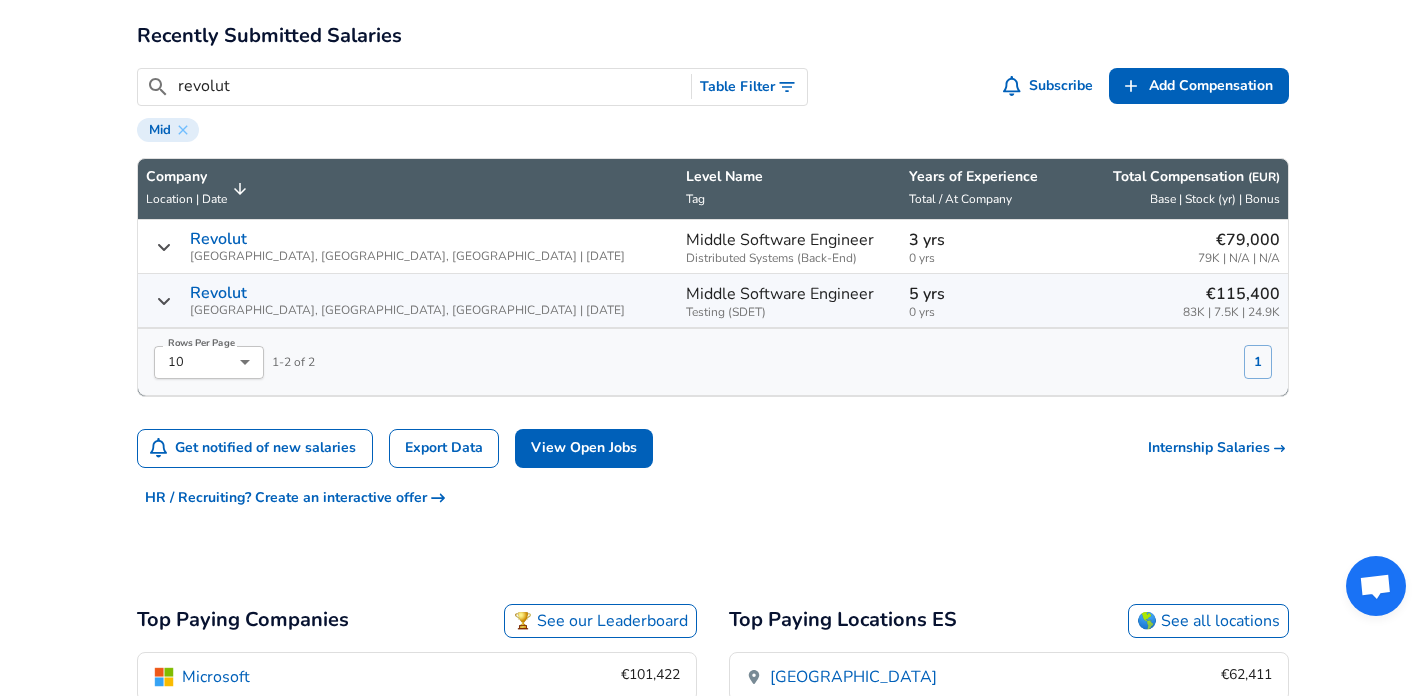 click on "5    yrs   0    yrs" at bounding box center [980, 301] 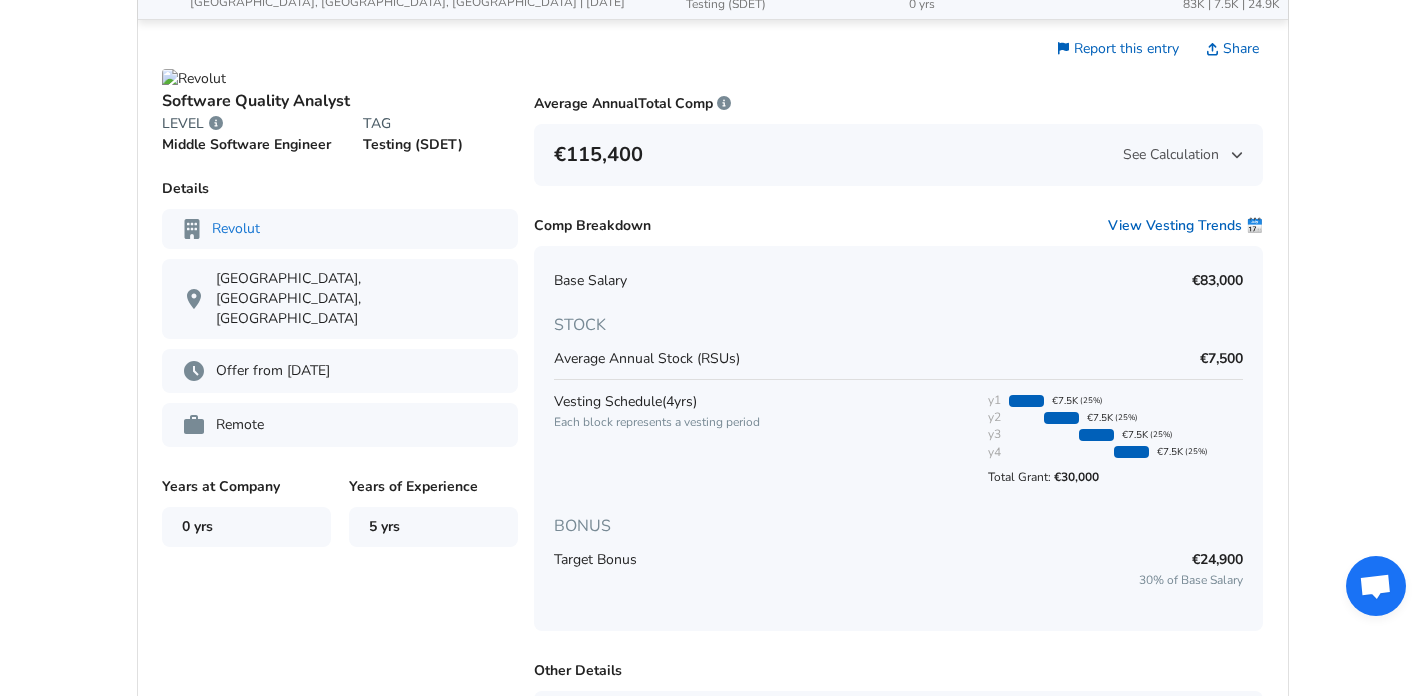 scroll, scrollTop: 1336, scrollLeft: 0, axis: vertical 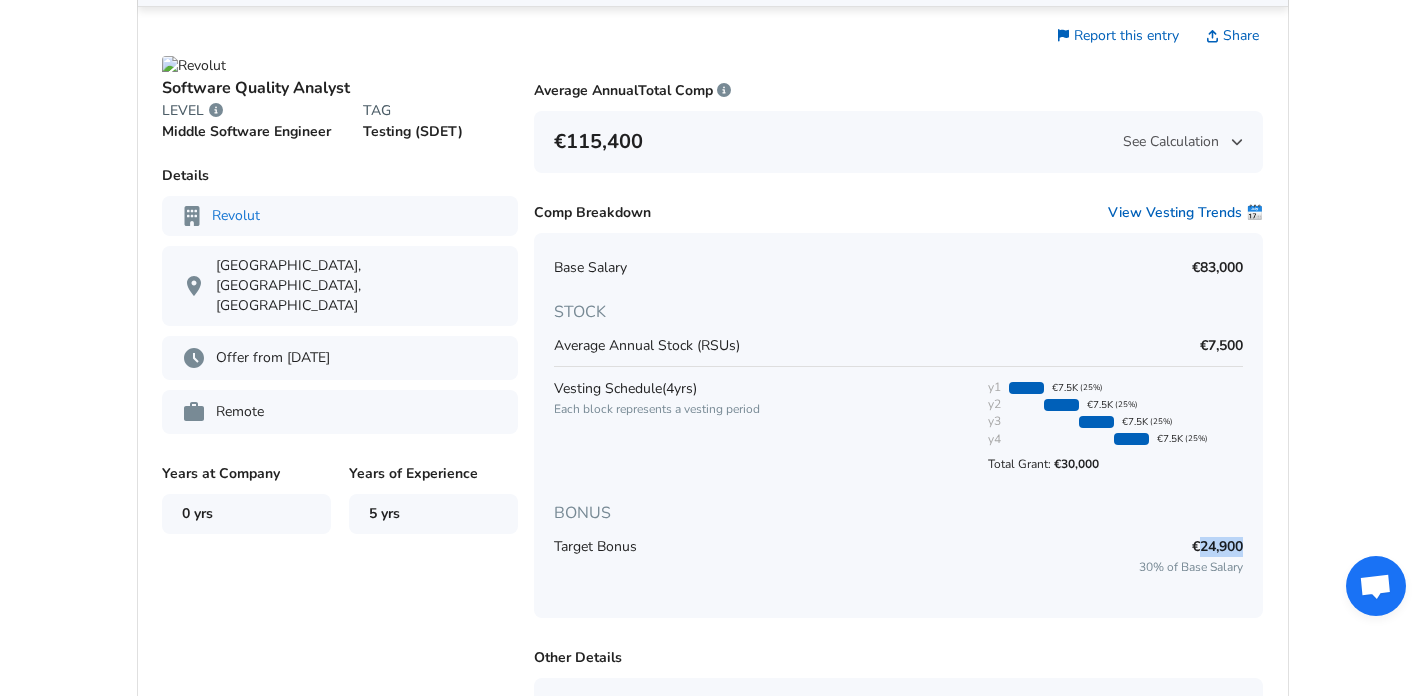 drag, startPoint x: 1198, startPoint y: 549, endPoint x: 1251, endPoint y: 547, distance: 53.037724 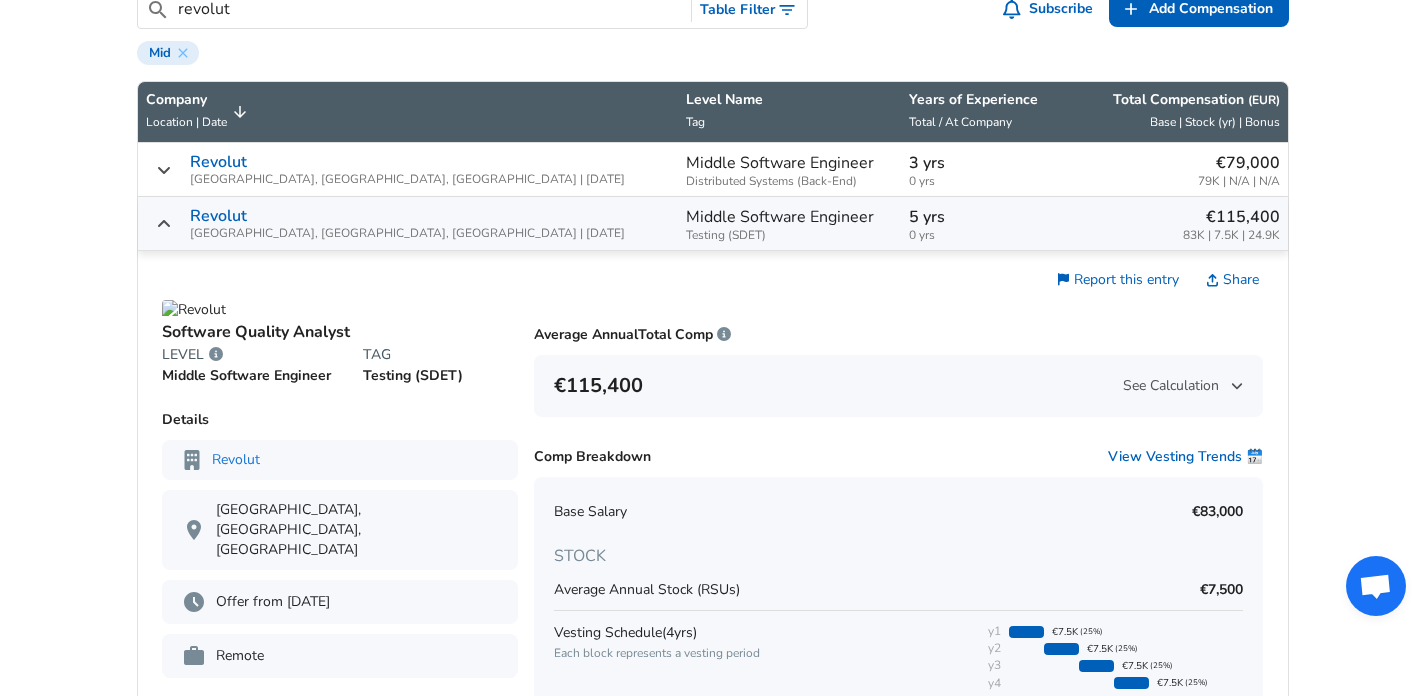 scroll, scrollTop: 1084, scrollLeft: 0, axis: vertical 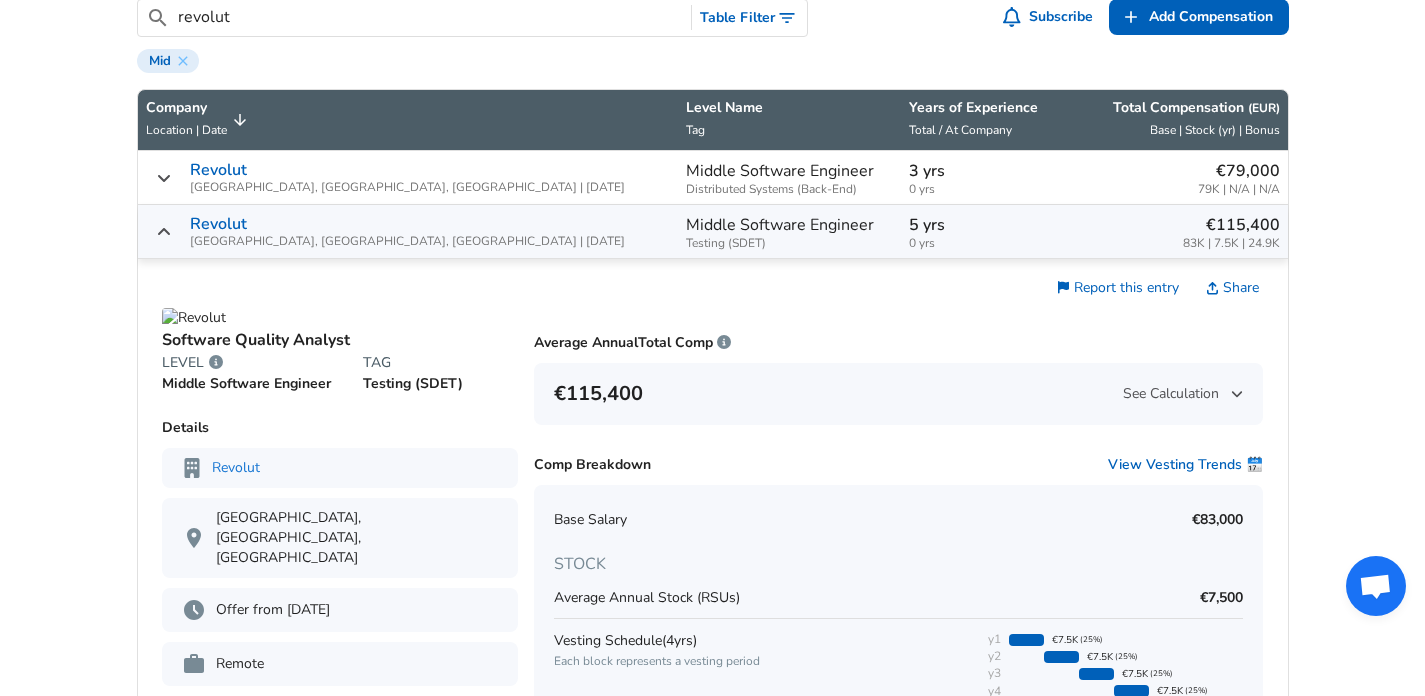 click on "5    yrs" at bounding box center (980, 225) 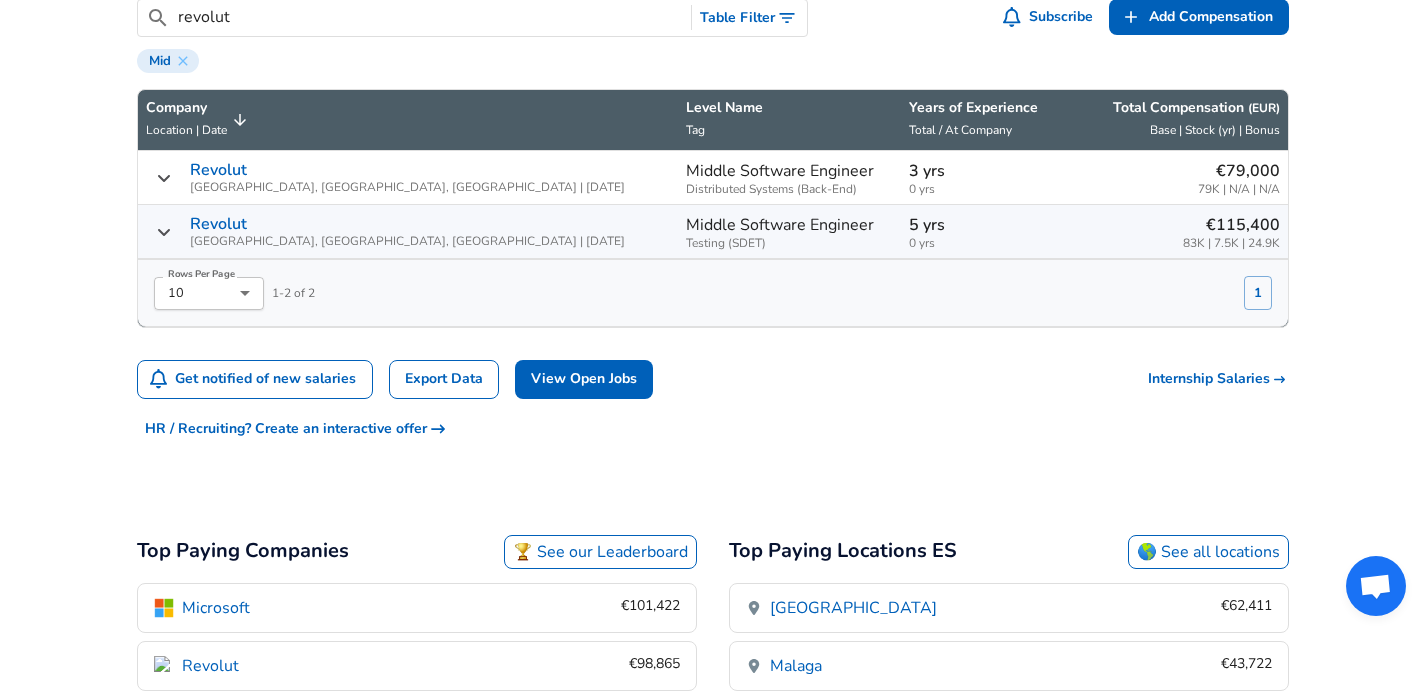 click on "3    yrs" at bounding box center [980, 171] 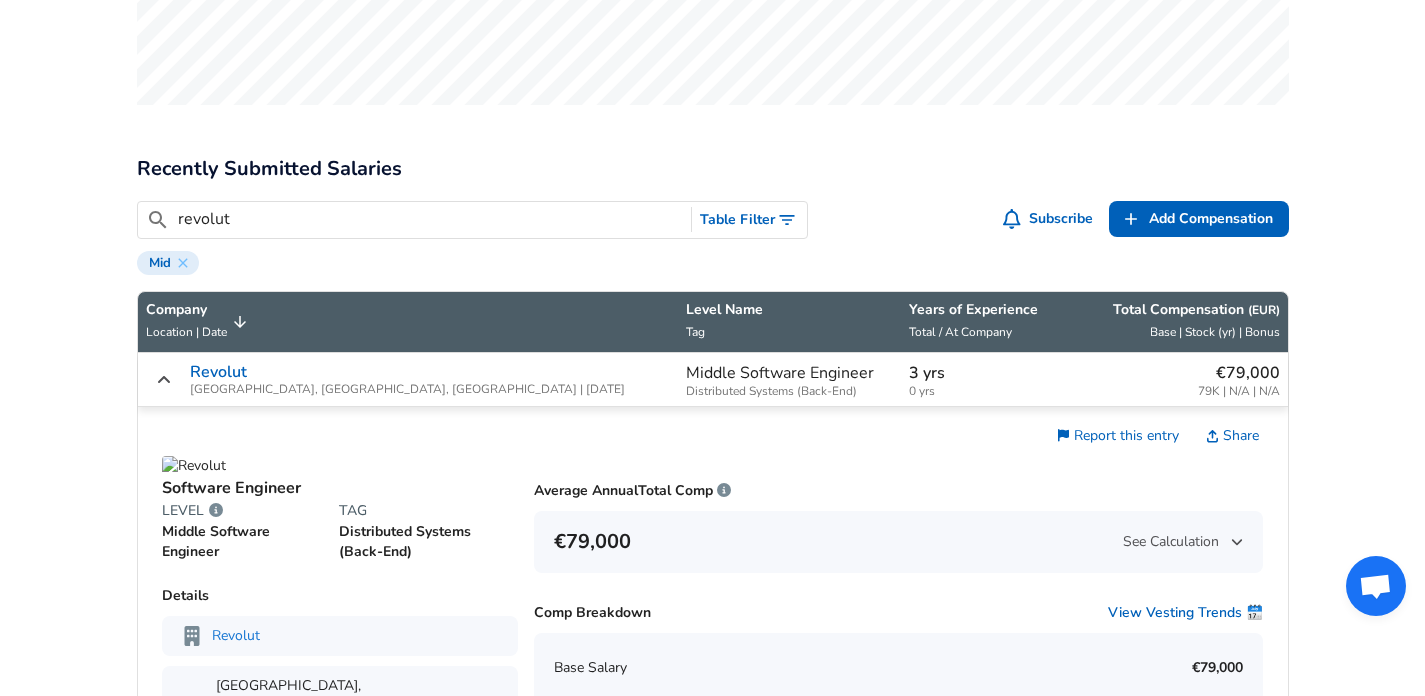 scroll, scrollTop: 899, scrollLeft: 0, axis: vertical 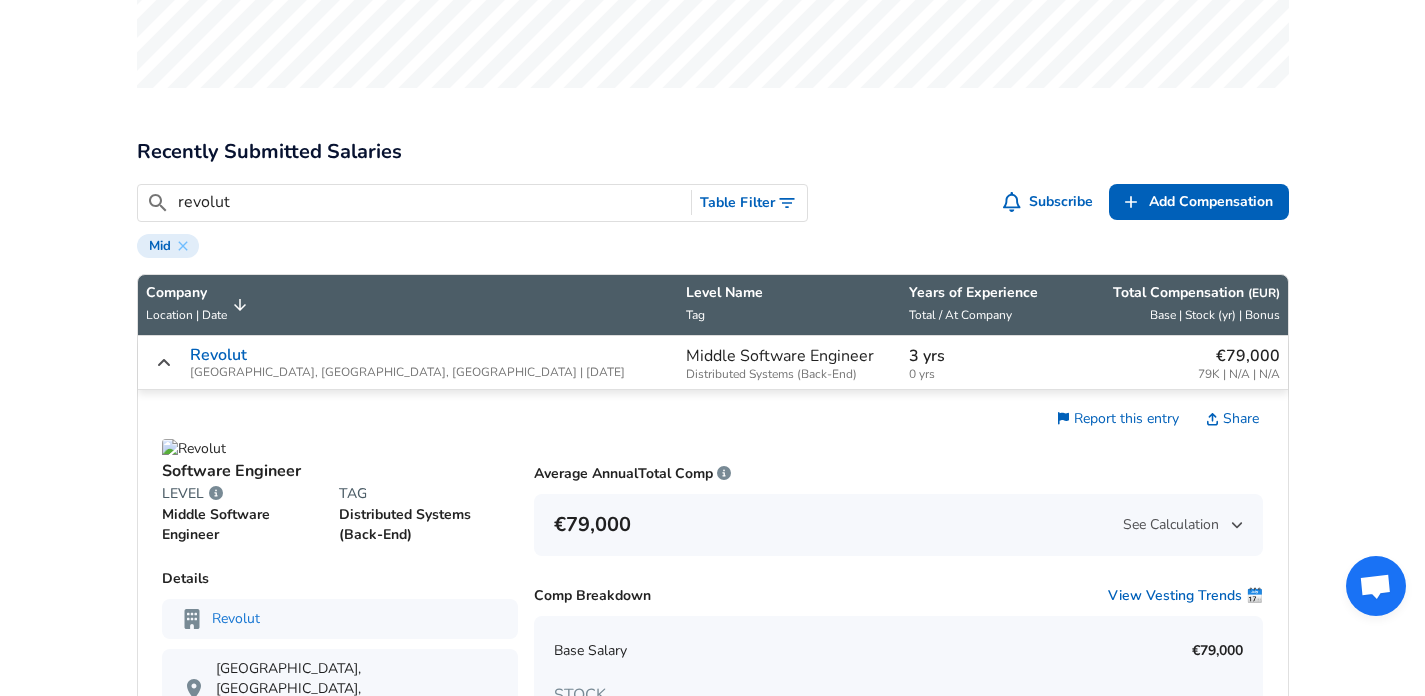 click on "3    yrs" at bounding box center (980, 356) 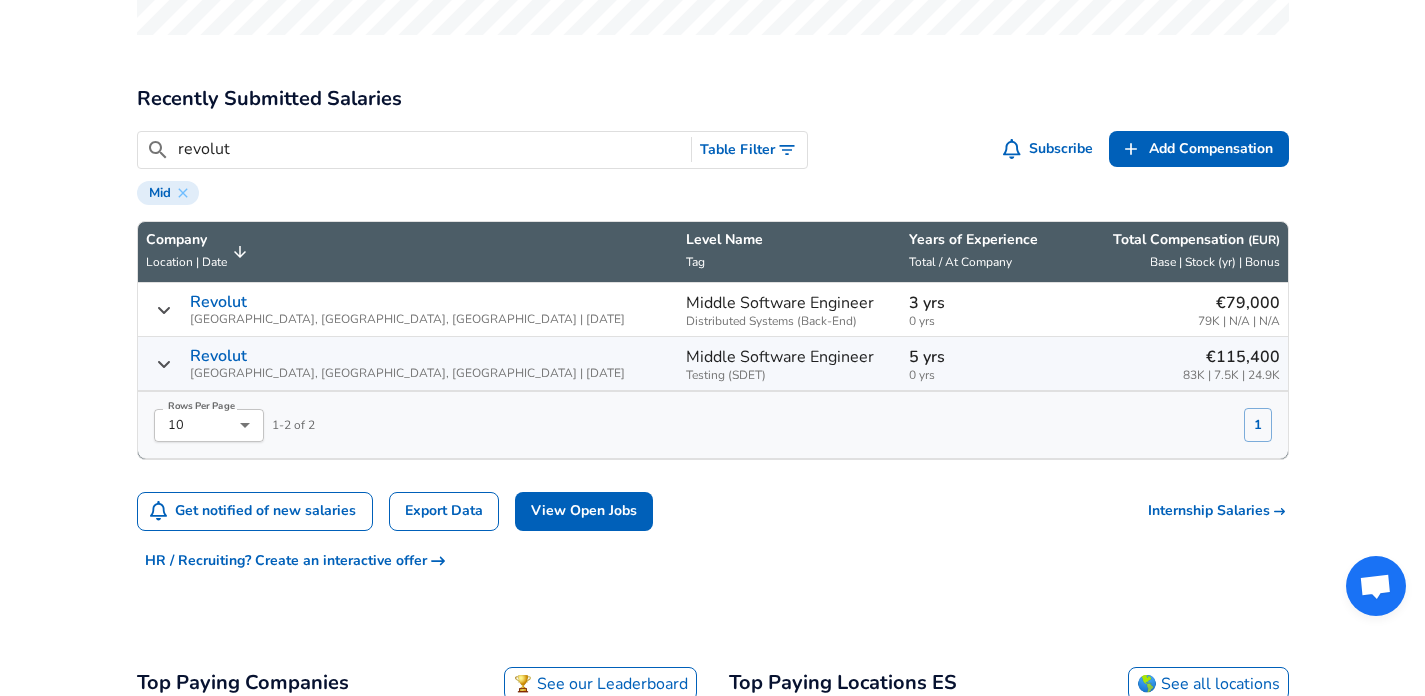 scroll, scrollTop: 983, scrollLeft: 0, axis: vertical 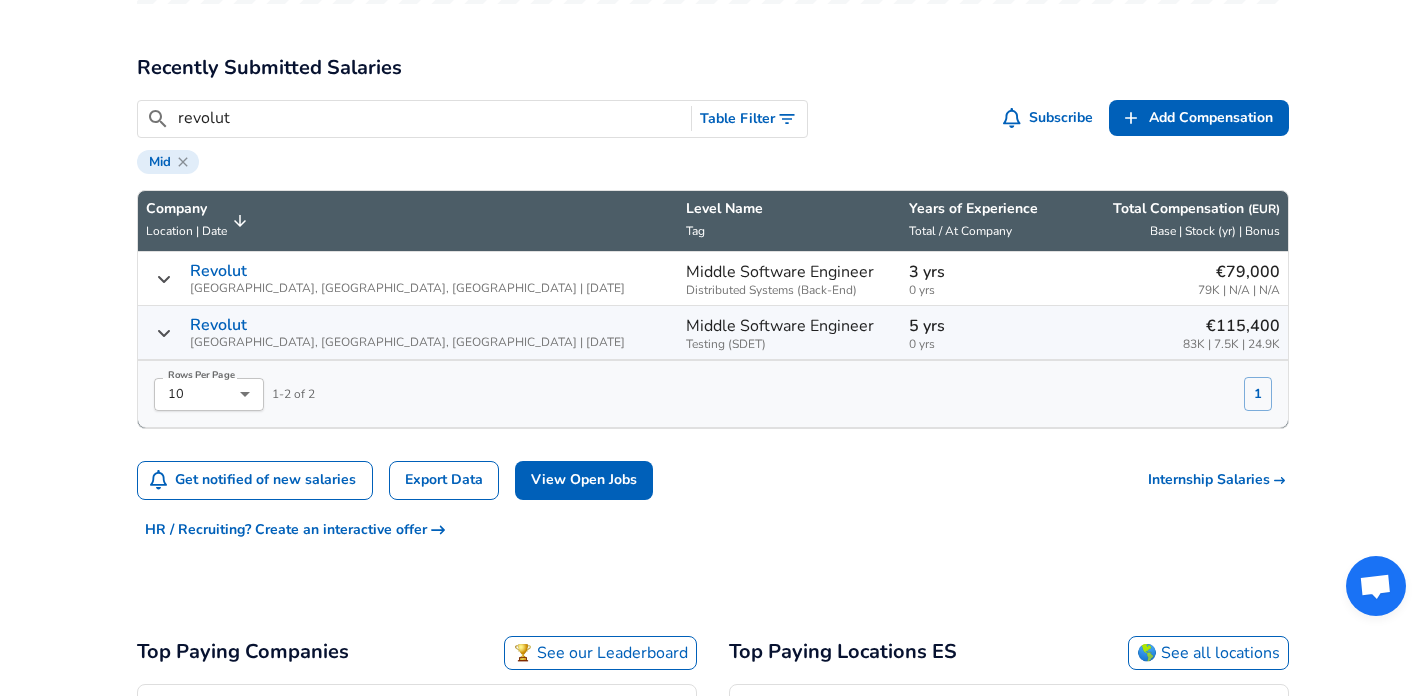 click 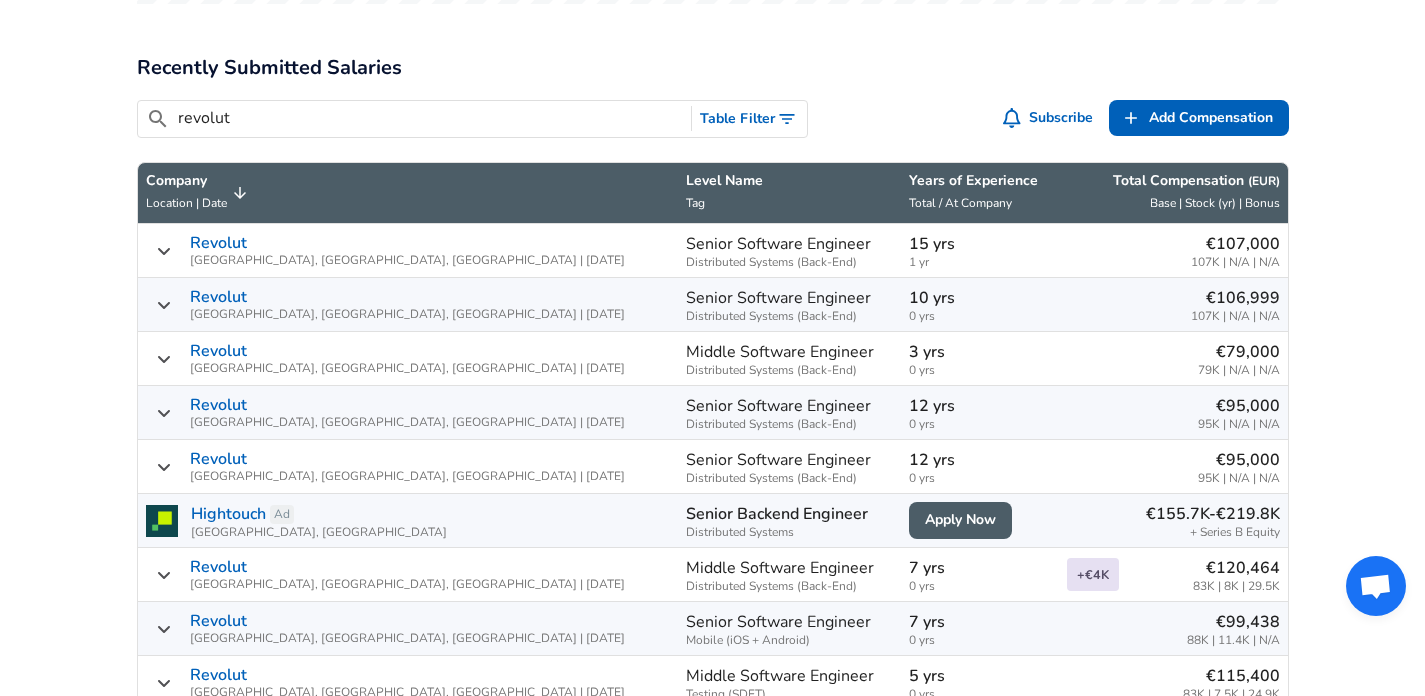click on "15    yrs" at bounding box center (980, 244) 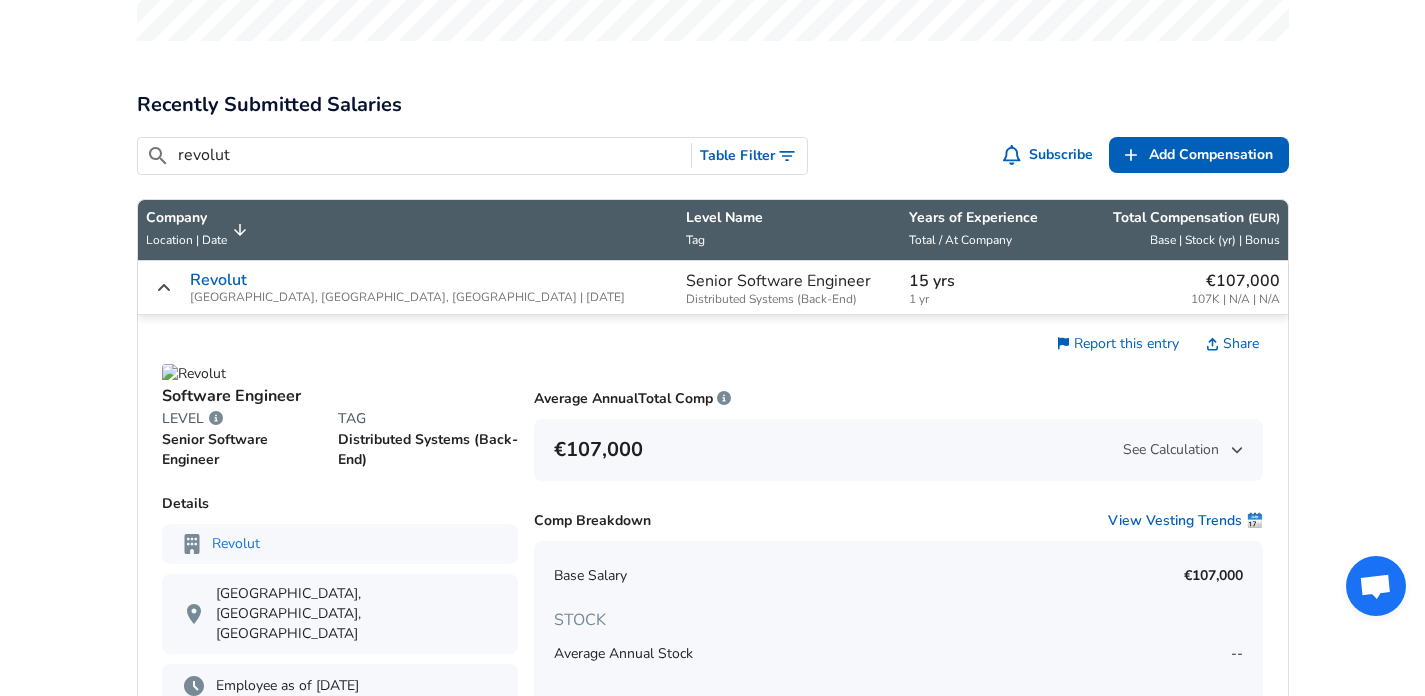 scroll, scrollTop: 805, scrollLeft: 0, axis: vertical 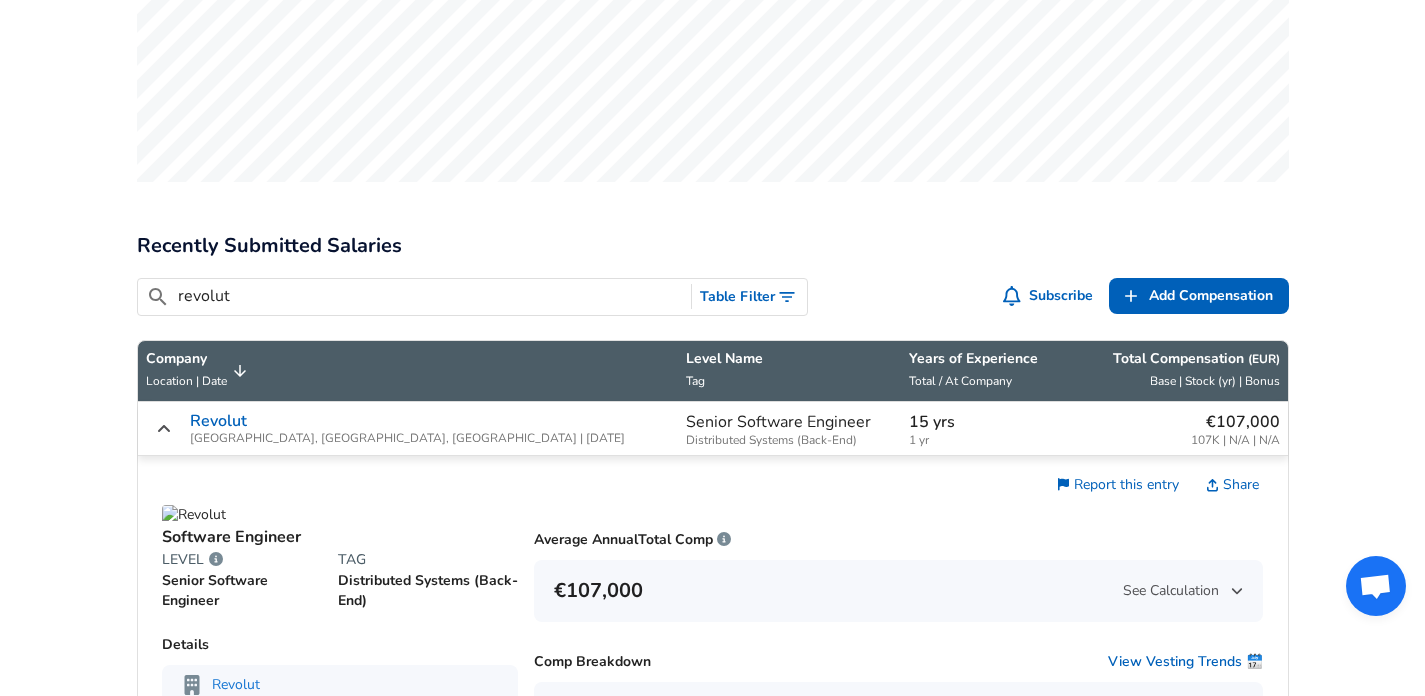 click on "15    yrs" at bounding box center (980, 422) 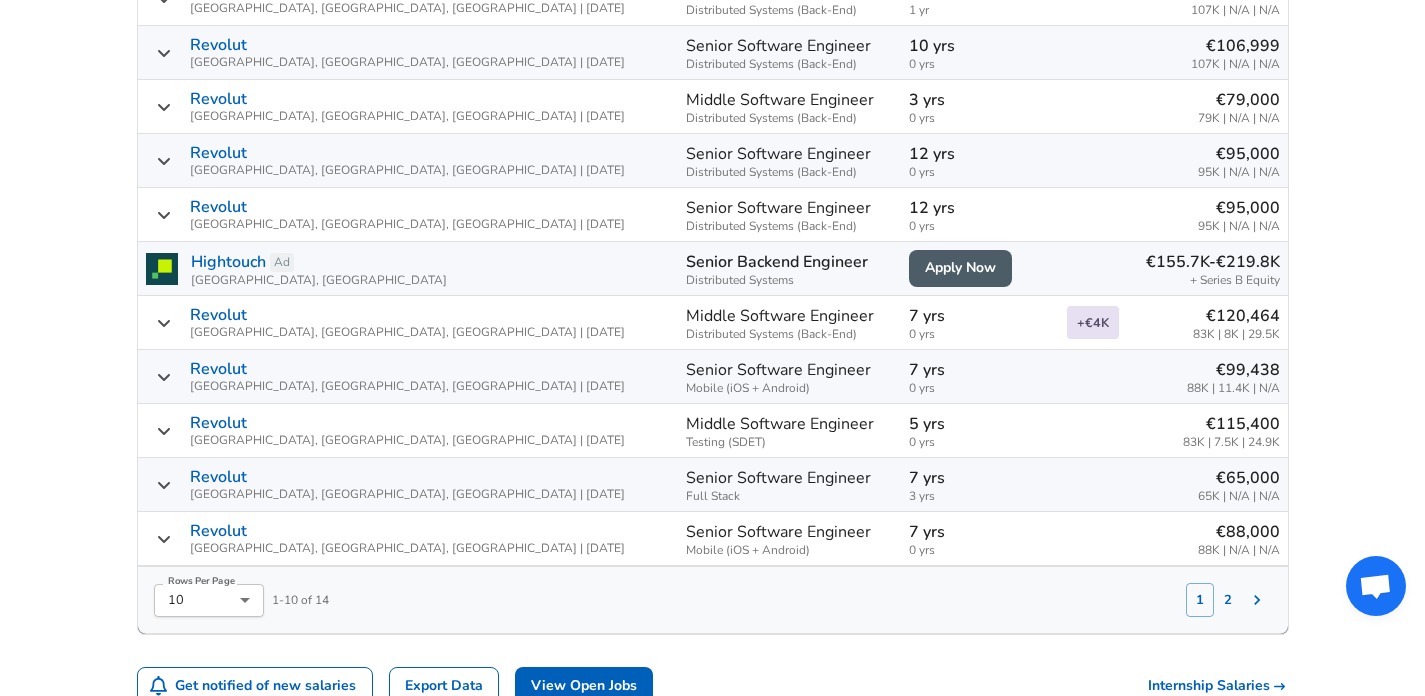 scroll, scrollTop: 1238, scrollLeft: 0, axis: vertical 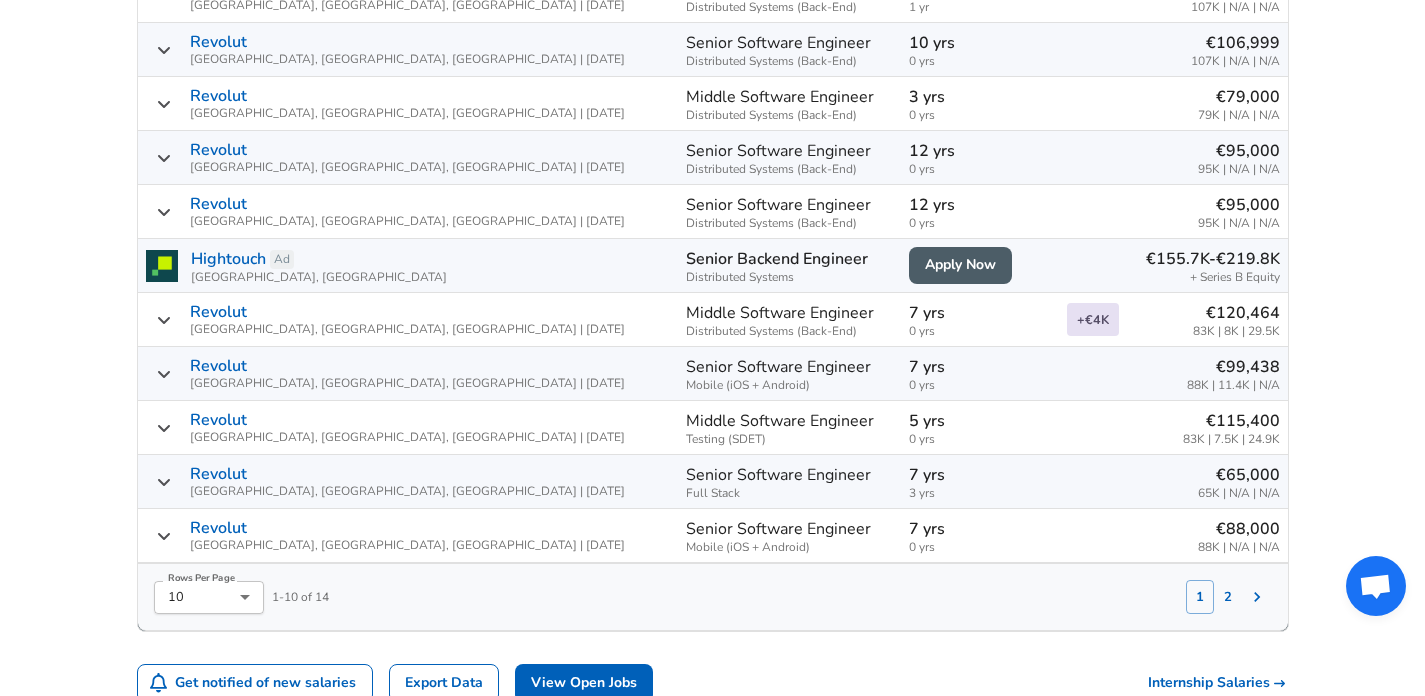 click on "7    yrs" at bounding box center (980, 475) 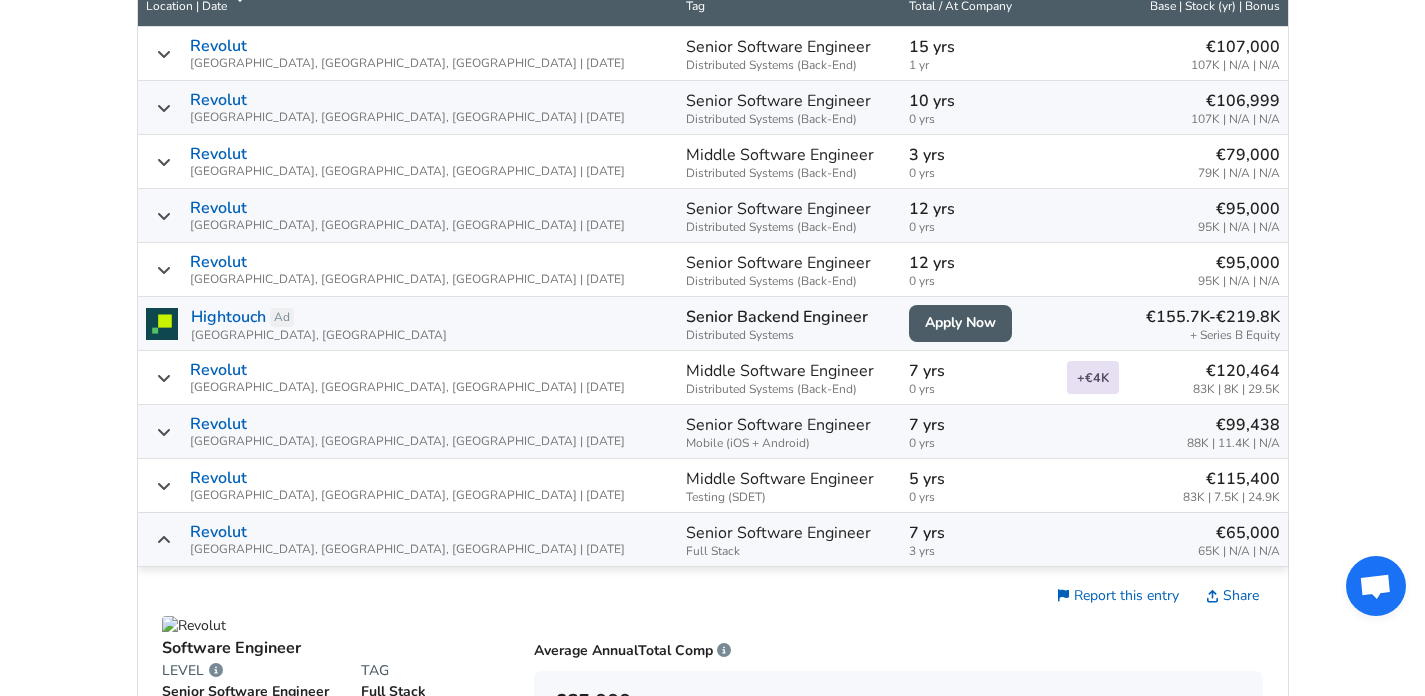 scroll, scrollTop: 1408, scrollLeft: 0, axis: vertical 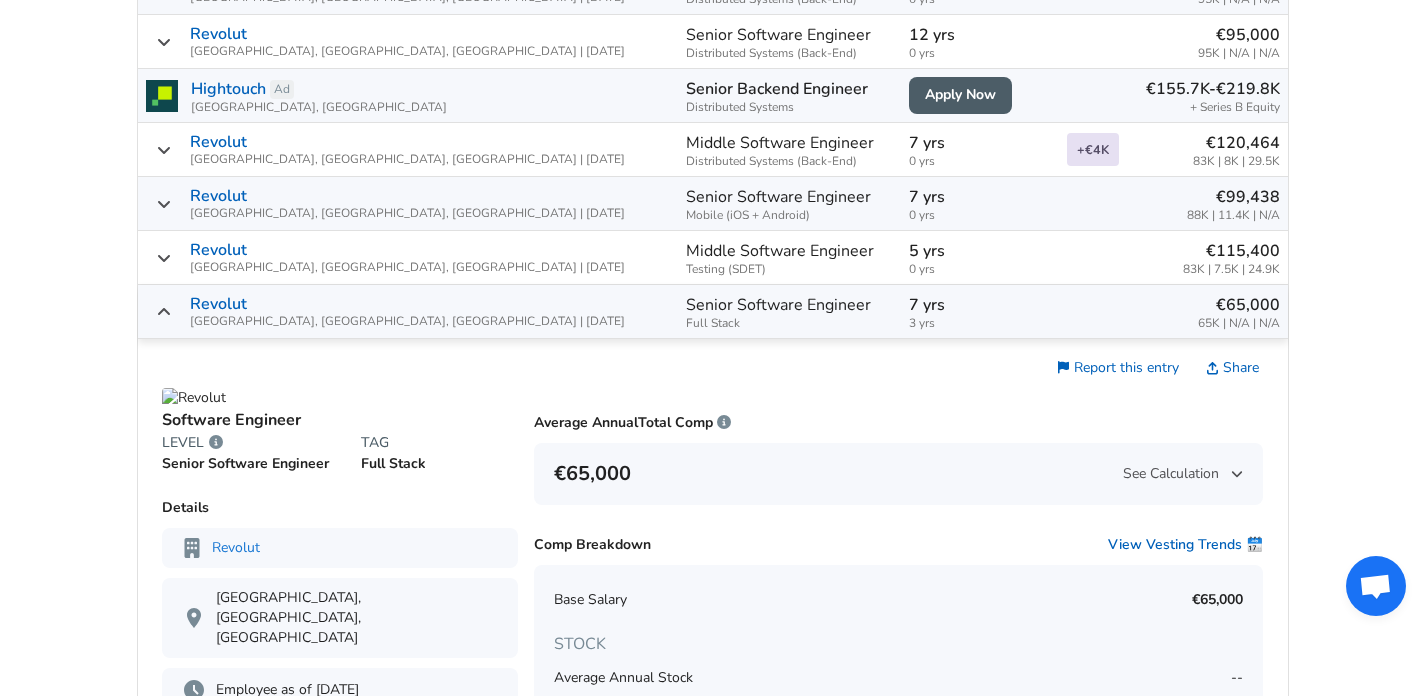 click on "3    yrs" at bounding box center [980, 323] 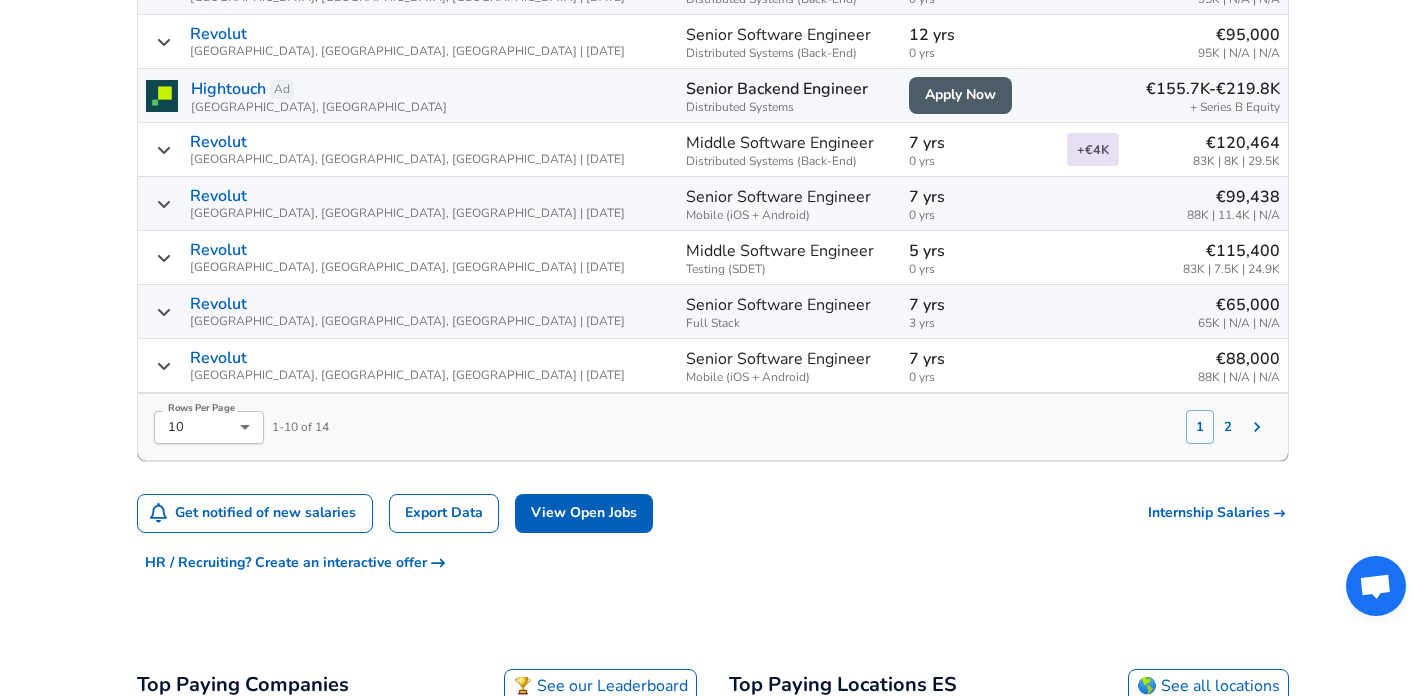 click on "0    yrs" at bounding box center [980, 377] 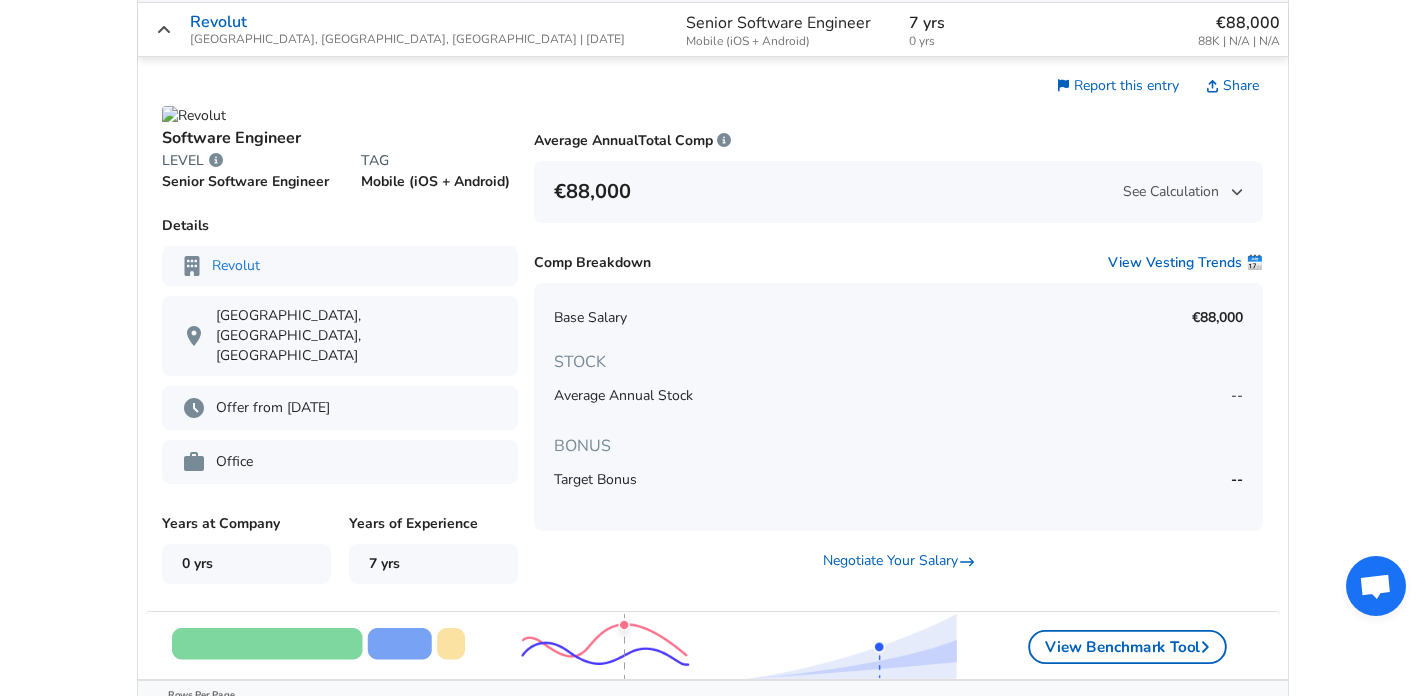 scroll, scrollTop: 1389, scrollLeft: 0, axis: vertical 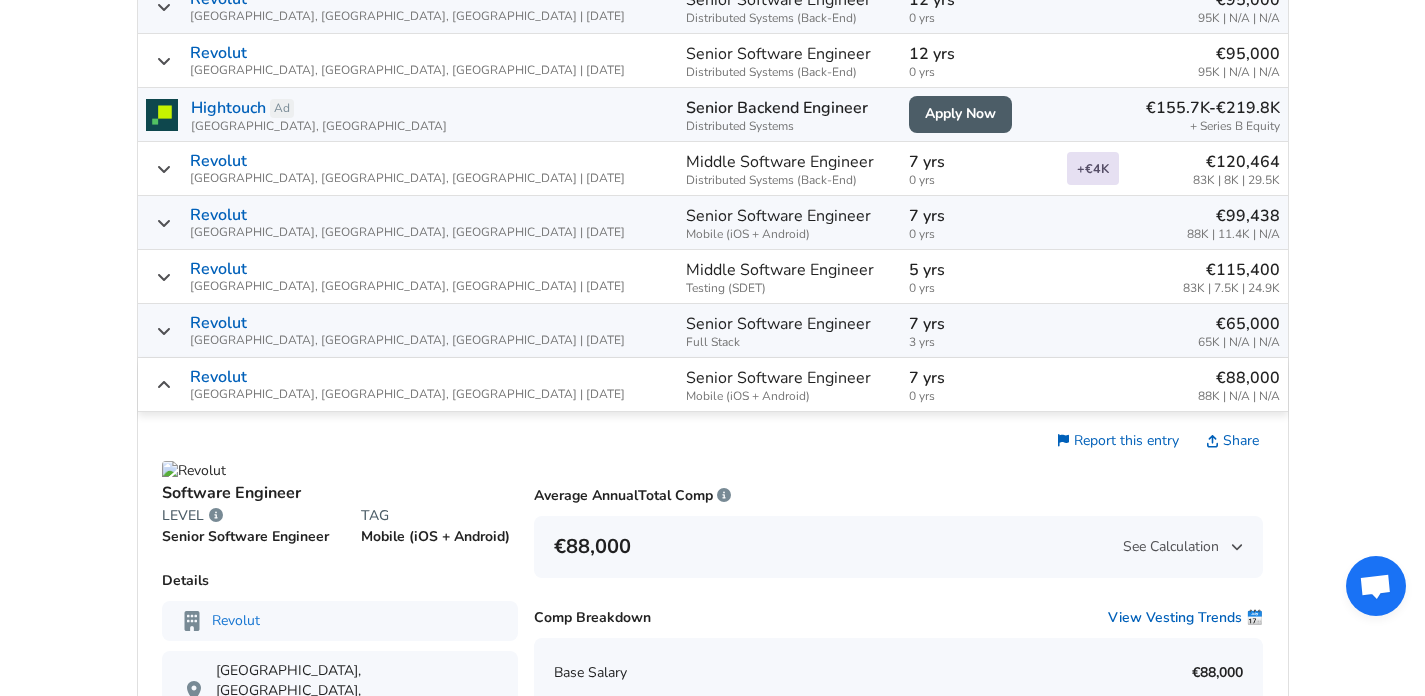 click on "0    yrs" at bounding box center (980, 396) 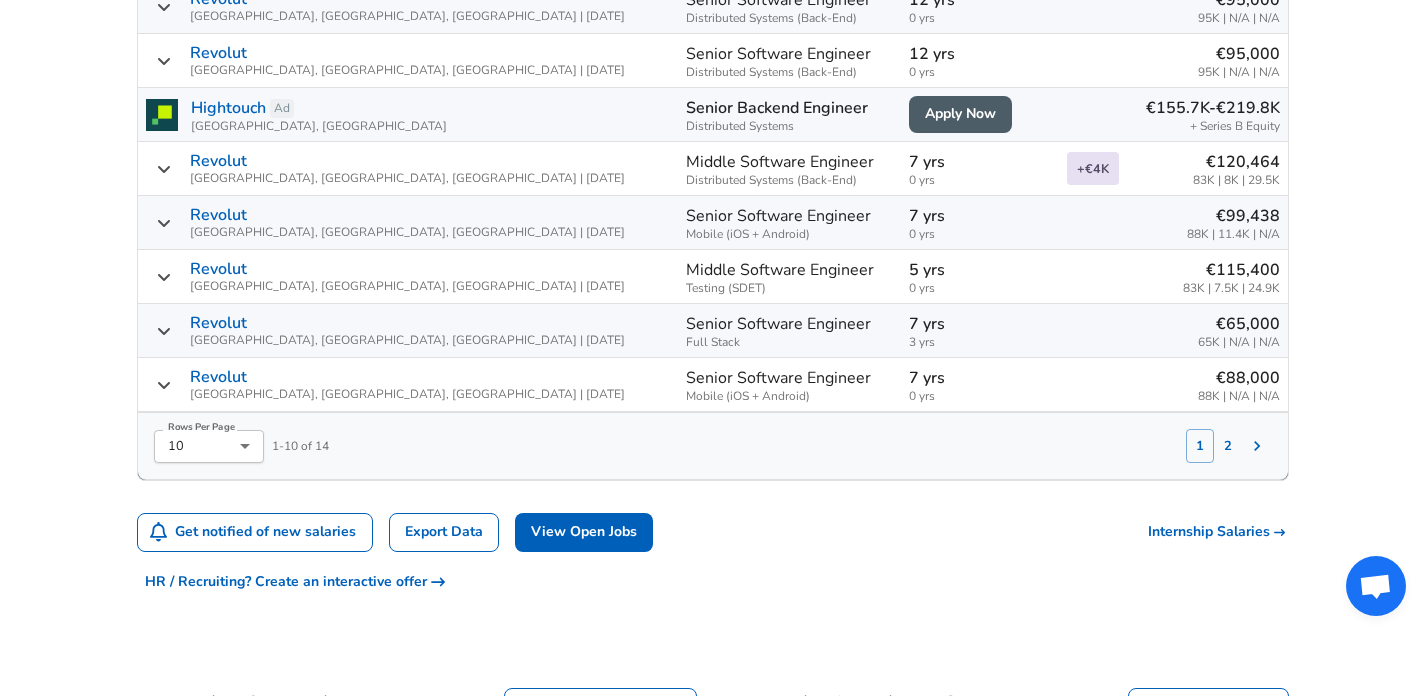 click on "7    yrs" at bounding box center (980, 162) 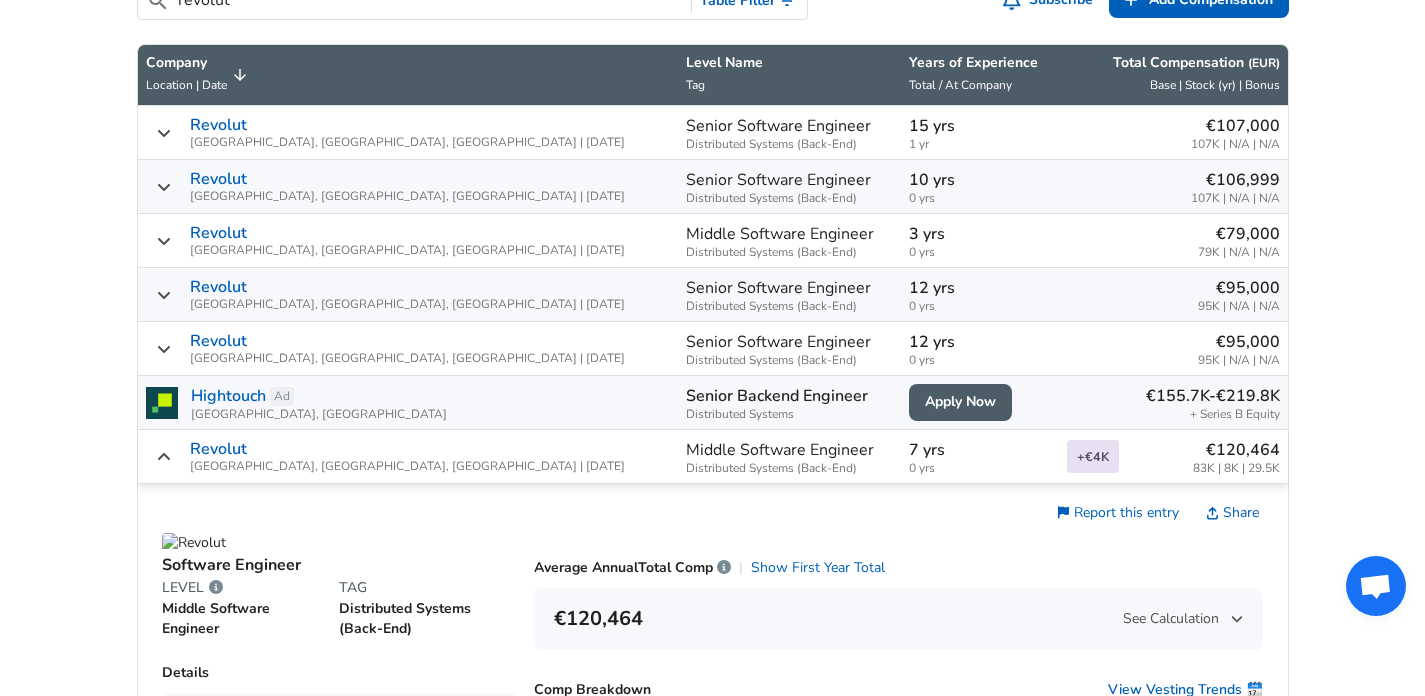 scroll, scrollTop: 1071, scrollLeft: 0, axis: vertical 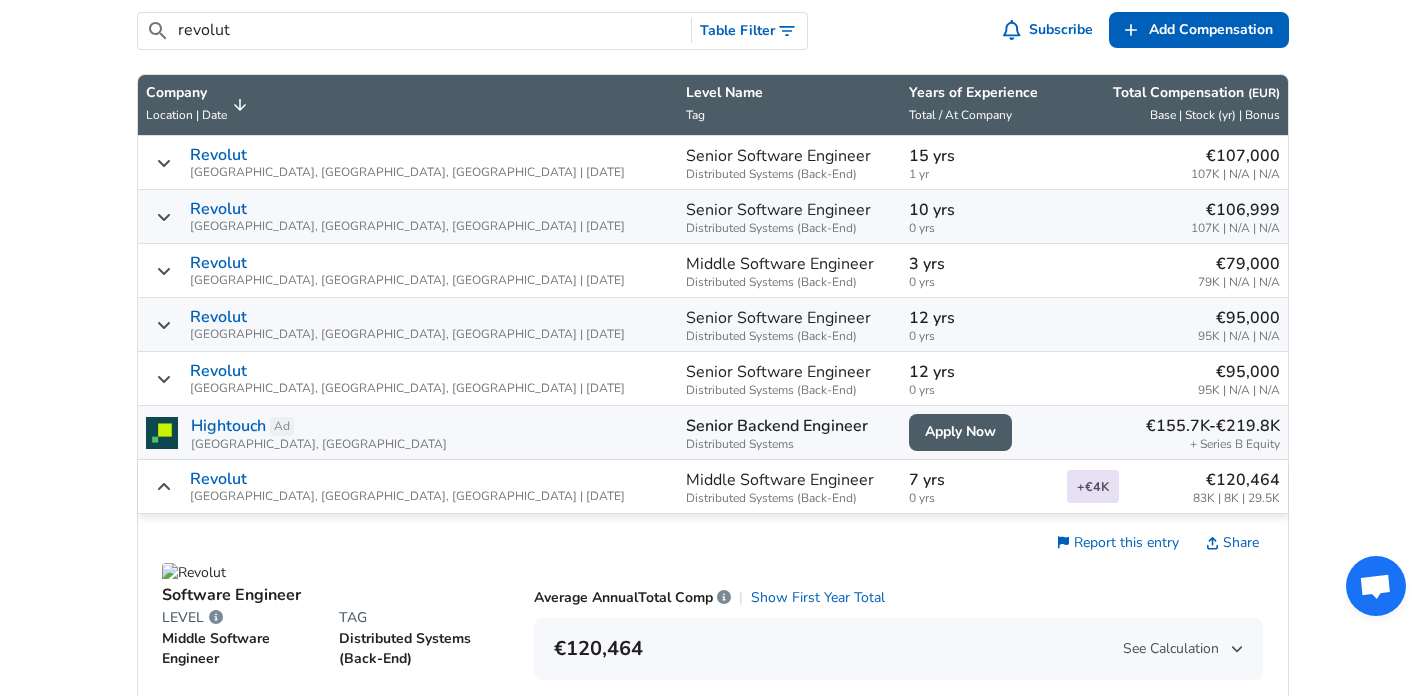 click on "Revolut   Barcelona, CT, Spain   |   07/09/2024" at bounding box center (407, 486) 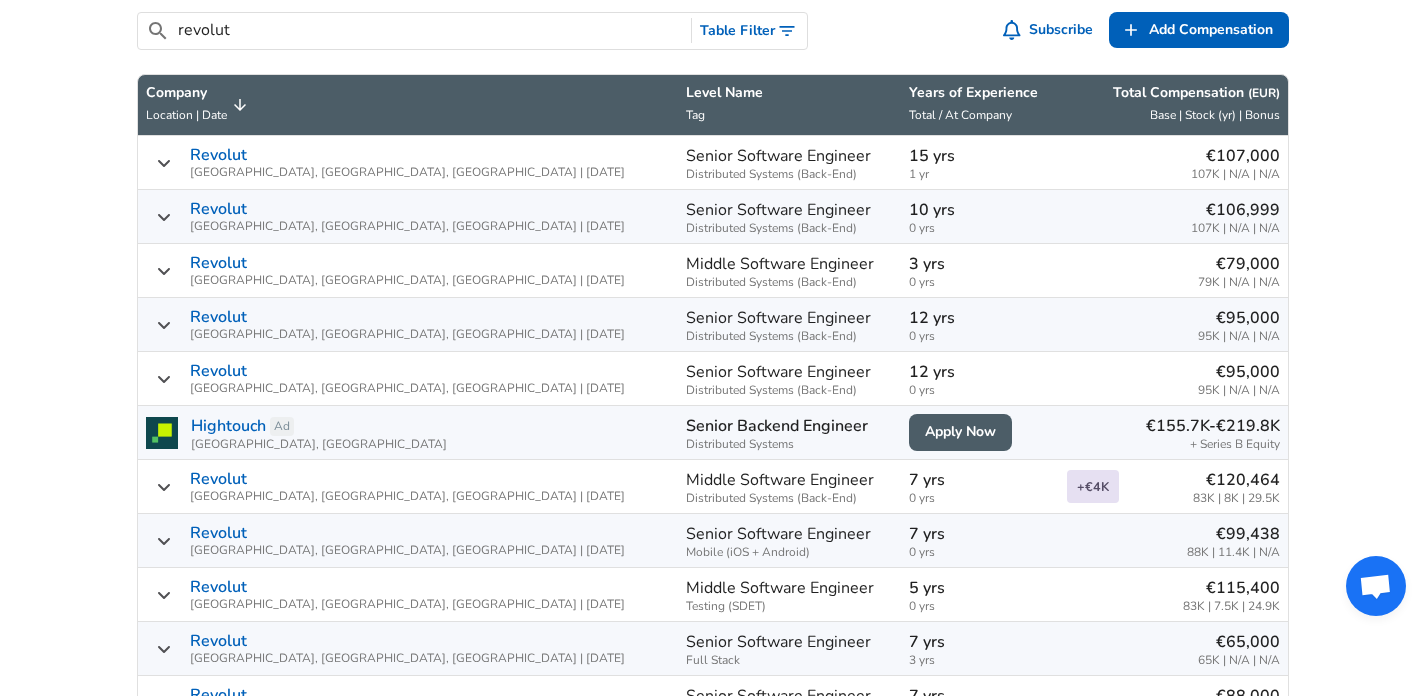 click on "For Employers € EUR / yr Change English (US) Change Community Notifications Profile All Data By Location By Company By Title Salary Calculator Chart Visualizations Verified Salaries Internships Negotiation Support Compare Benefits Who's Hiring 2024 Pay Report Top Paying Companies Integrate Blog Press Google Software Engineer Product Manager New York City Area Data Scientist View Individual Data Points   Levels FYI Logo Salaries 📂   All Data 🌎   By Location 🏢   By Company 🖋    By Title 🏭️    By Industry 📍   Salary Heatmap 📈   Chart Visualizations 🔥   Real-time Percentiles 🎓   Internships ❣️   Compare Benefits 🎬   2024 Pay Report 🏆   Top Paying Companies 💸   Calculate Meeting Cost #️⃣   Salary Calculator Contribute Add Salary Add Company Benefits Add Level Mapping Jobs Services Candidate Services 💵  Negotiation Coaching 📄  Resume Review 🎁  Gift a Resume Review For Employers Interactive Offers Real-time Percentiles  🔥 Compensation Benchmarking   25th%" at bounding box center [712, 1313] 